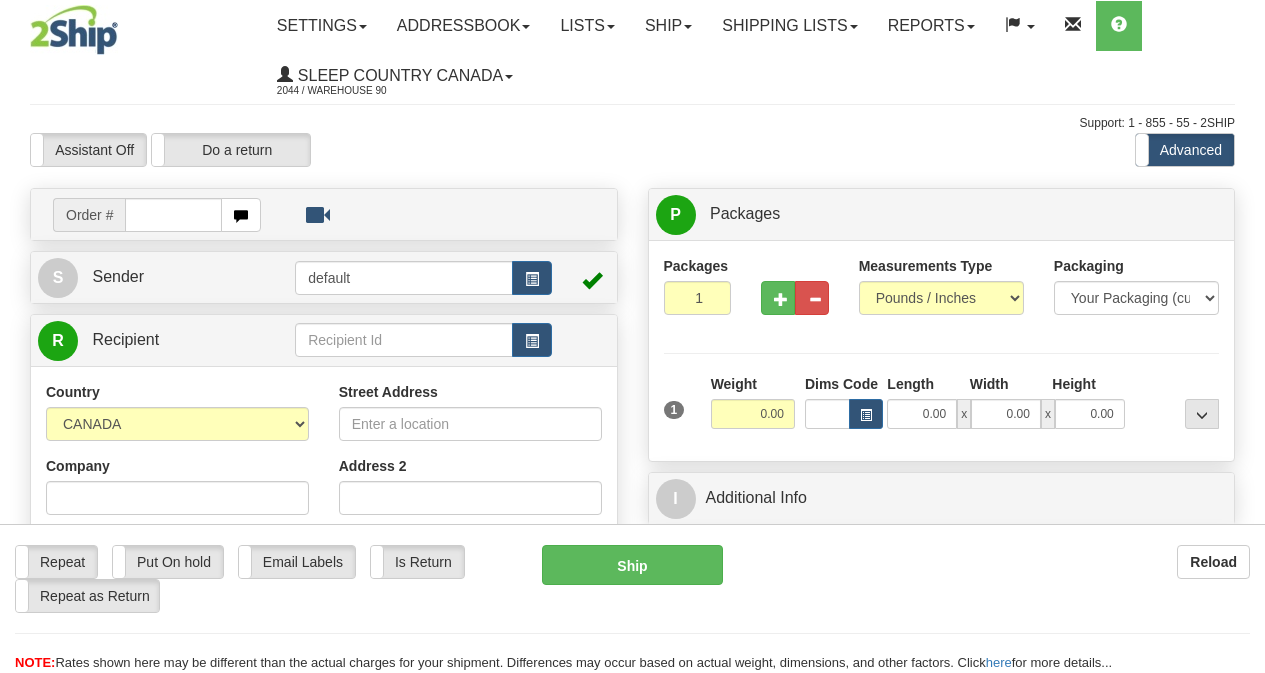 scroll, scrollTop: 0, scrollLeft: 0, axis: both 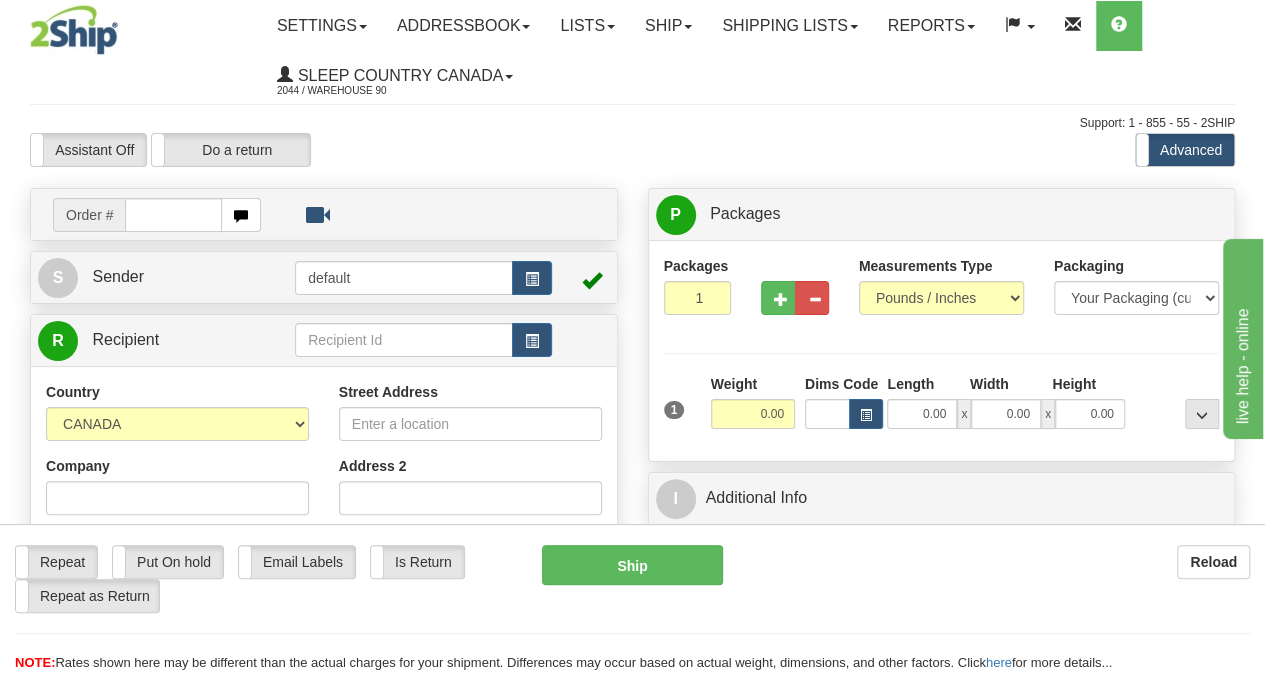 click at bounding box center [173, 215] 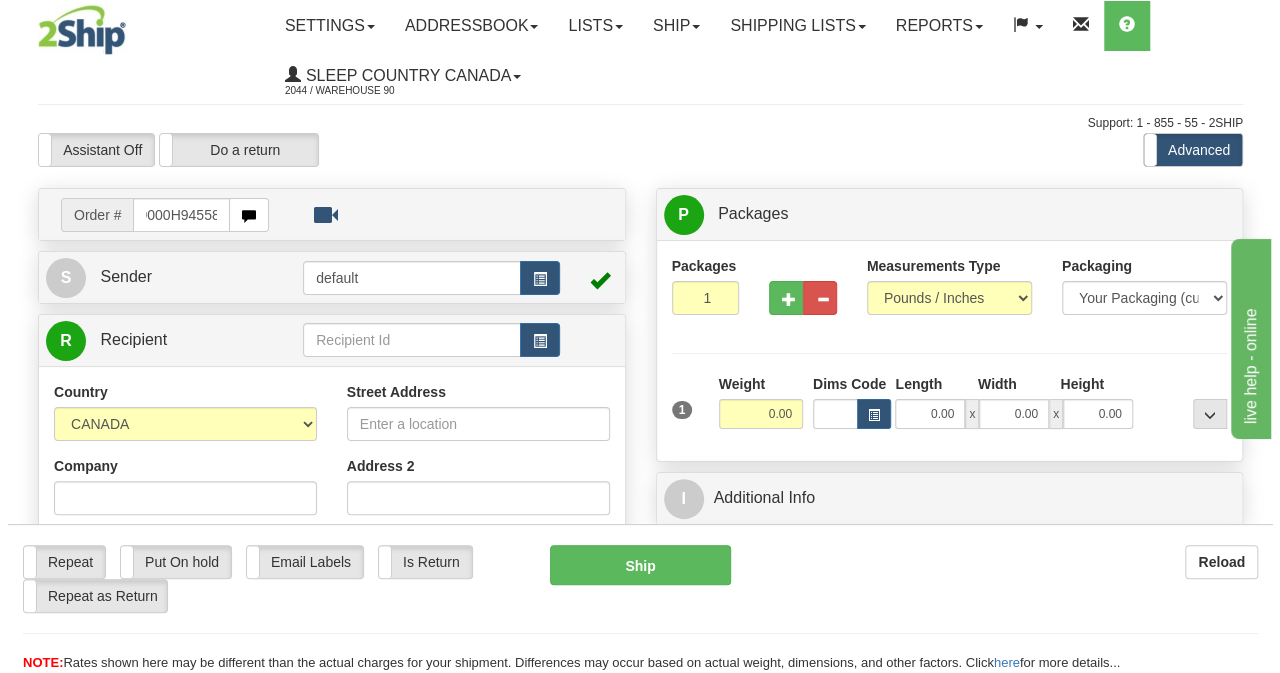 scroll, scrollTop: 0, scrollLeft: 15, axis: horizontal 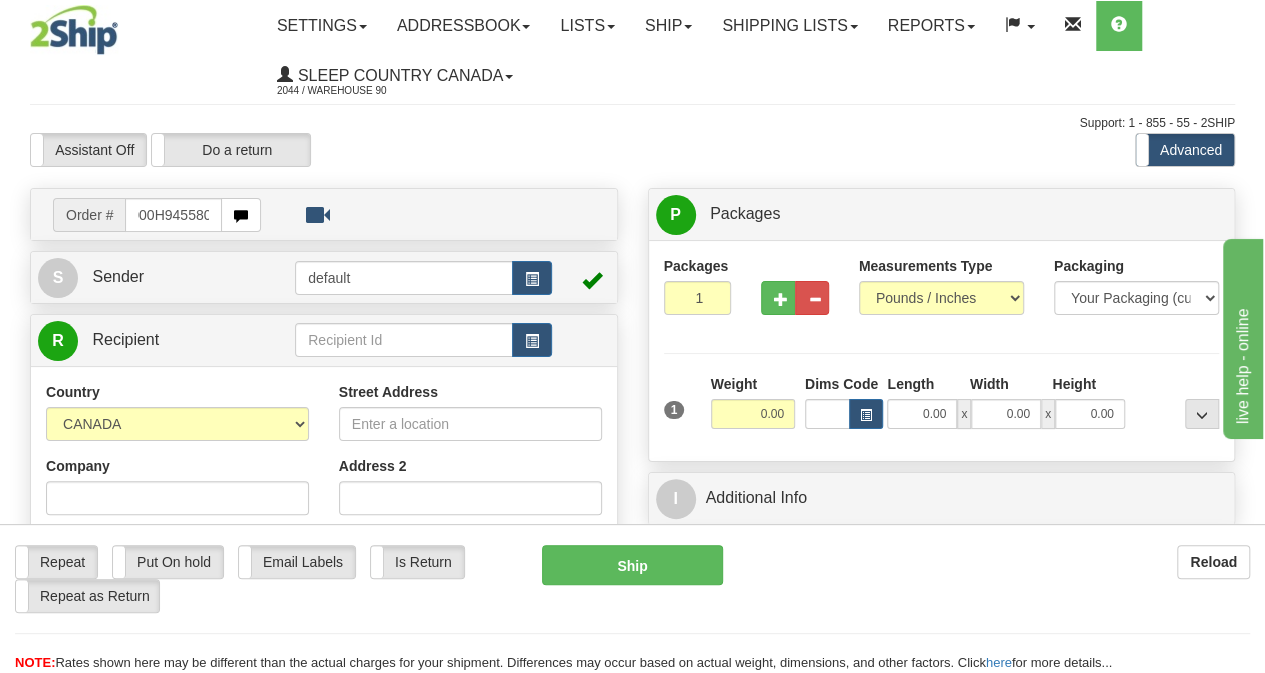 type on "9000H945580" 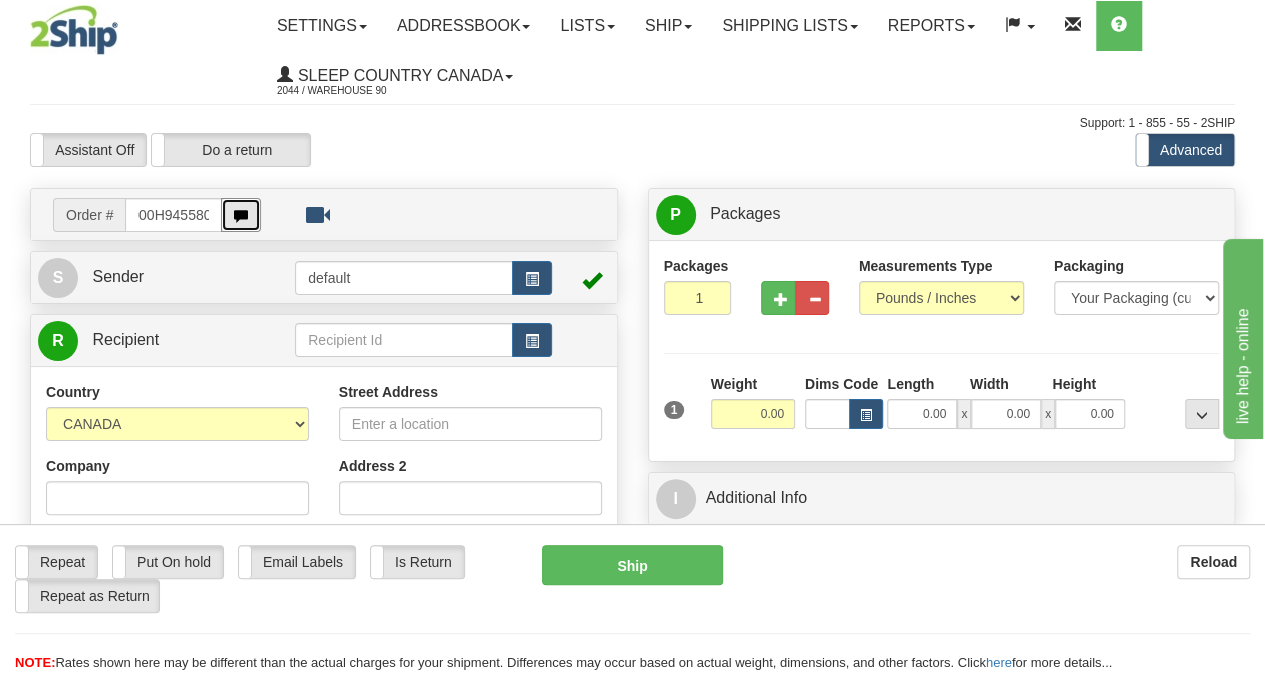 type 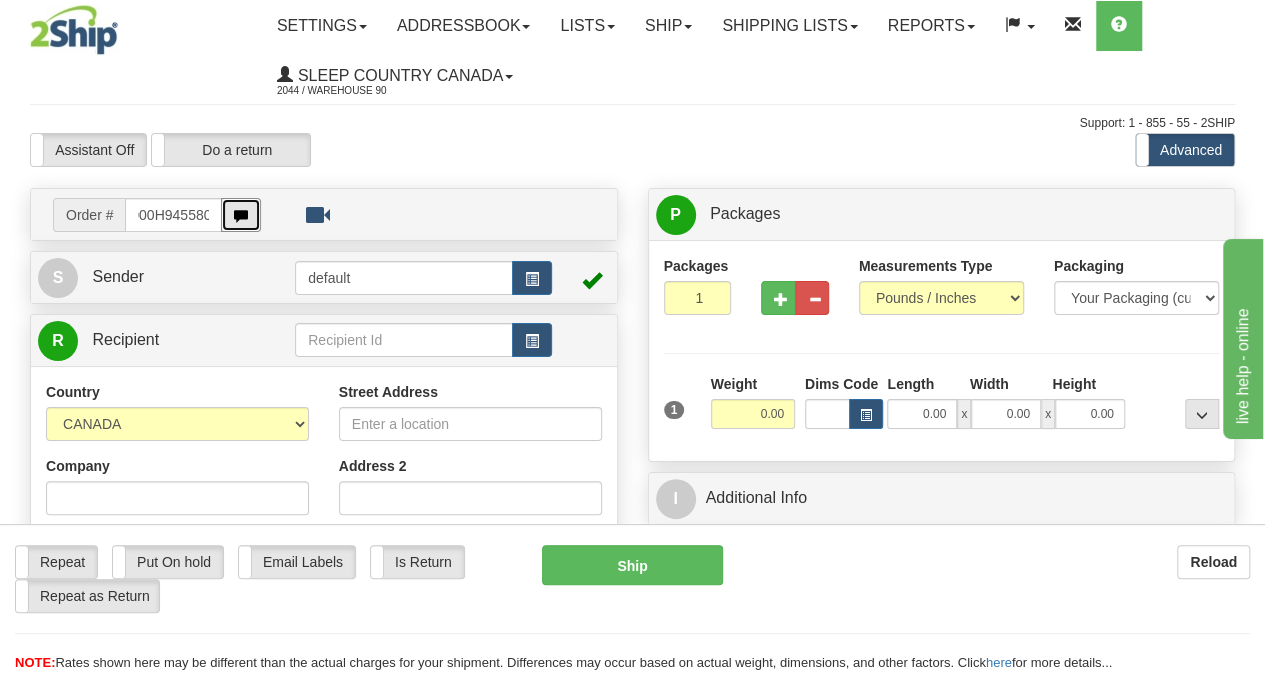 scroll, scrollTop: 0, scrollLeft: 0, axis: both 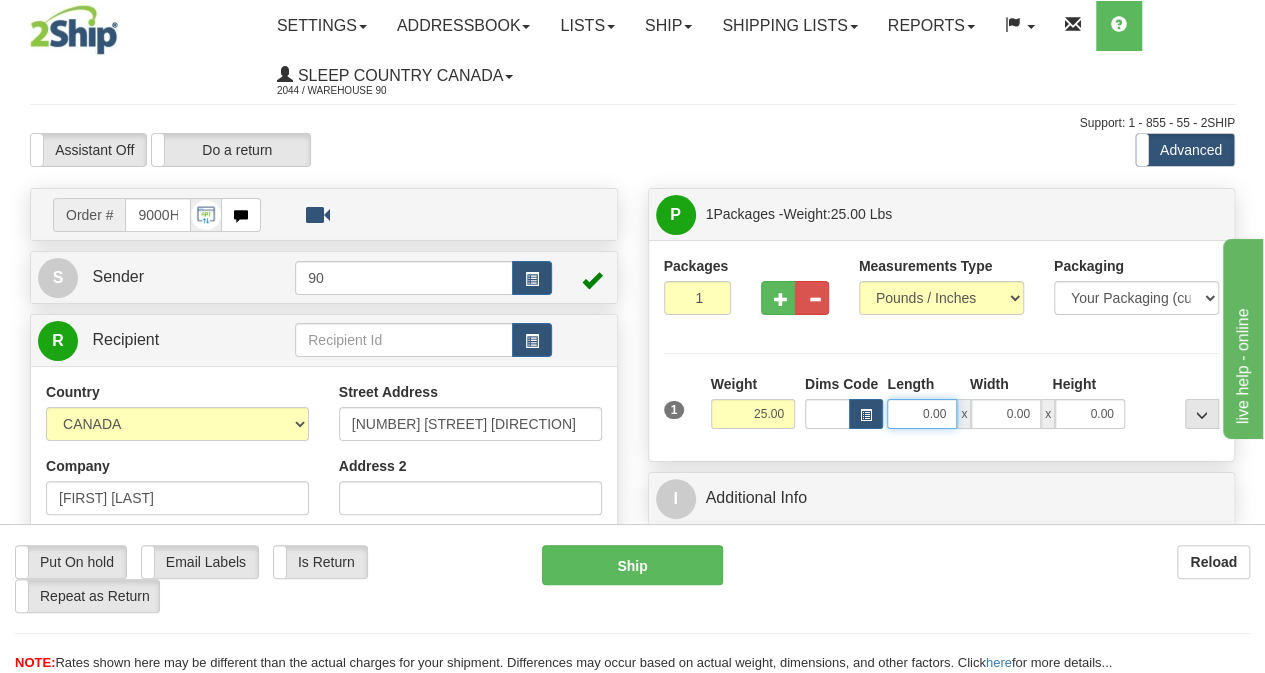 drag, startPoint x: 915, startPoint y: 418, endPoint x: 968, endPoint y: 417, distance: 53.009434 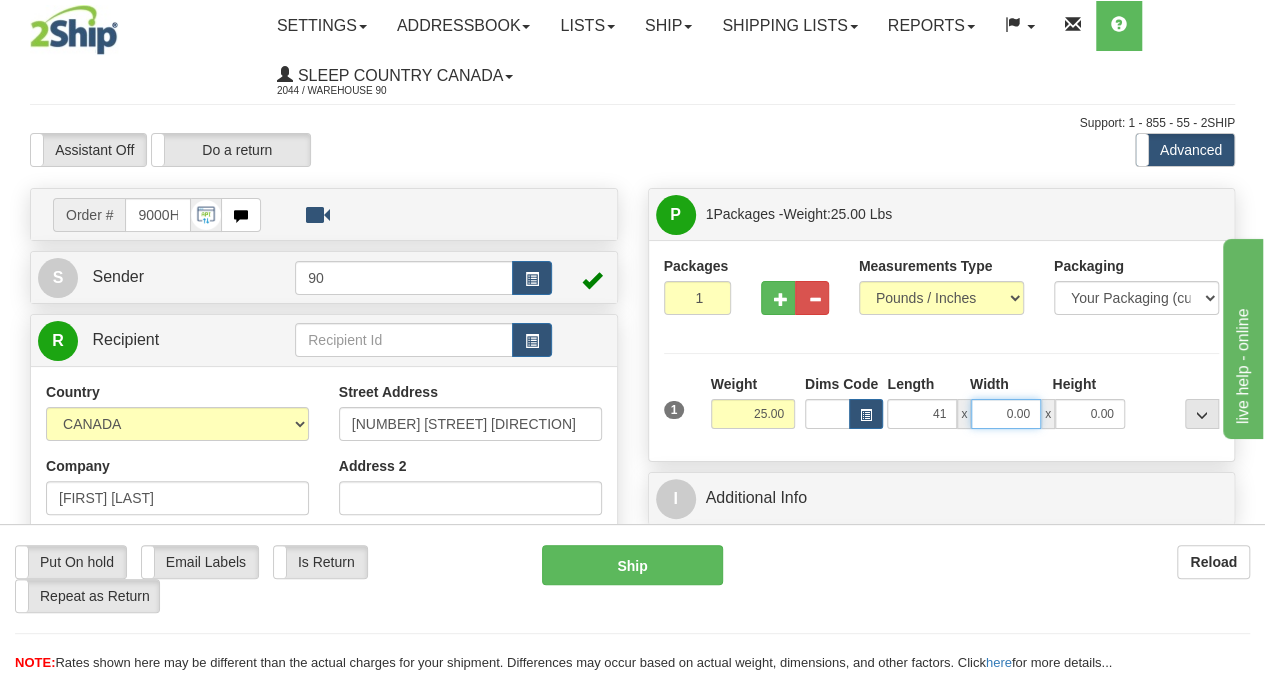 type on "41.00" 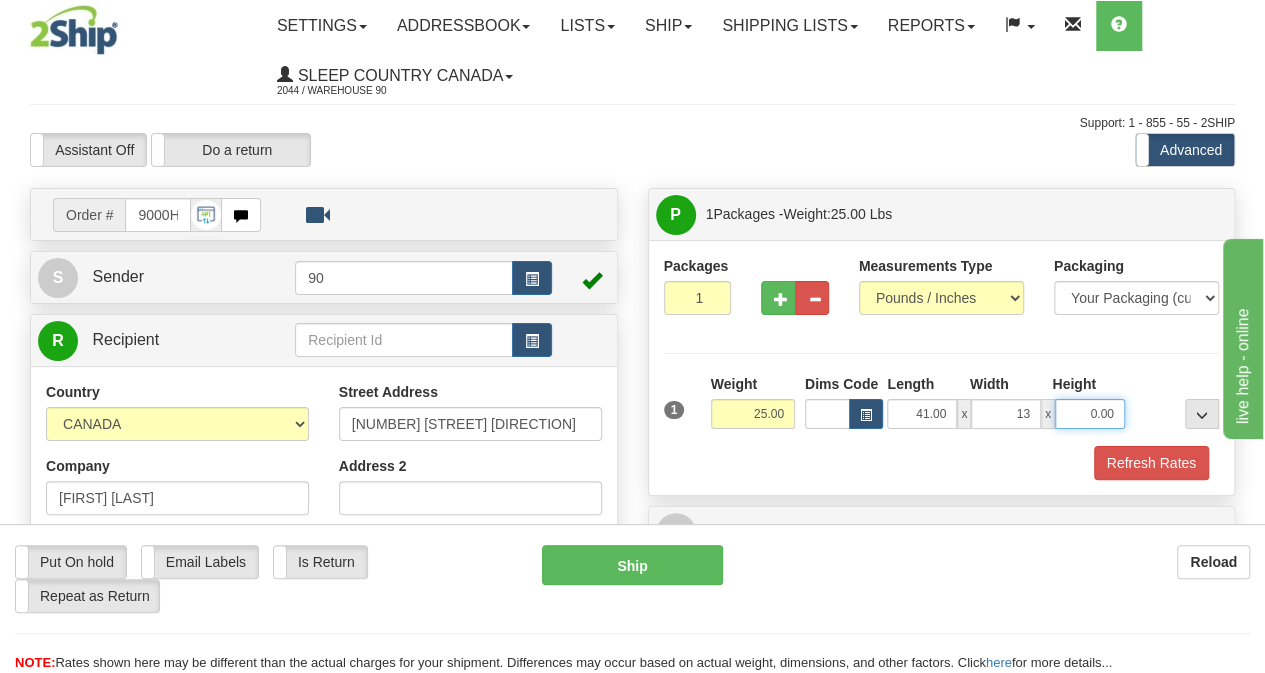 type on "13.00" 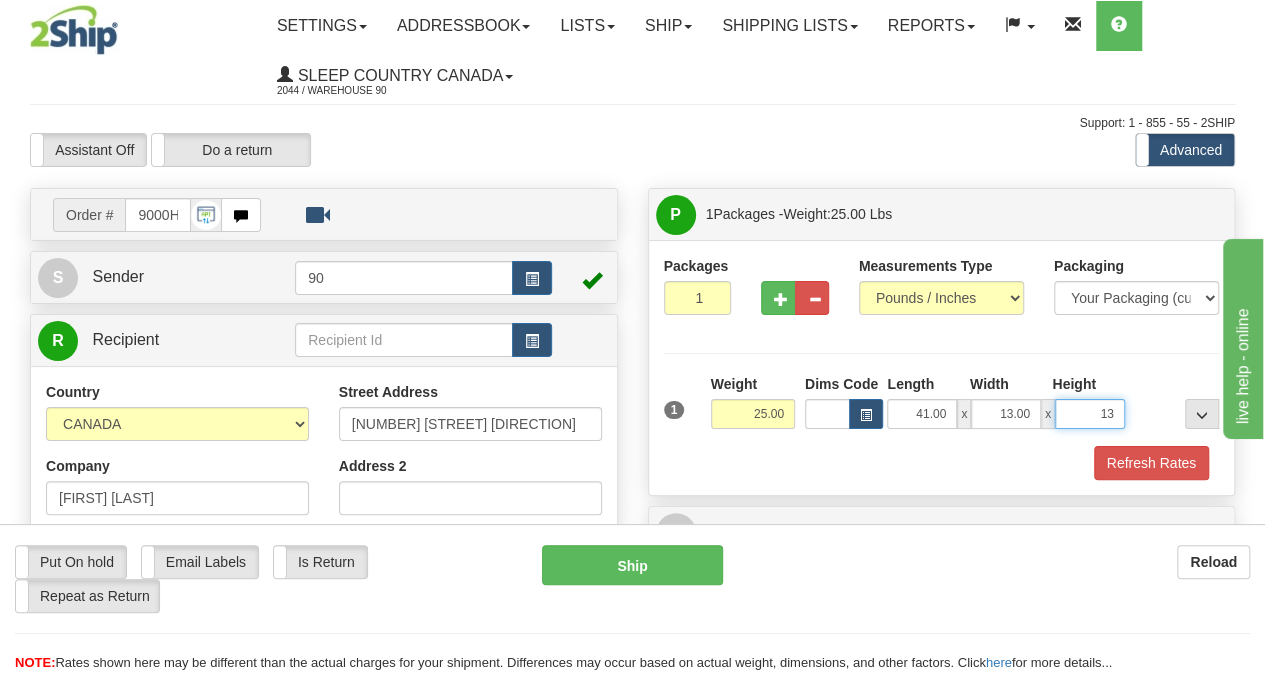 type on "13.00" 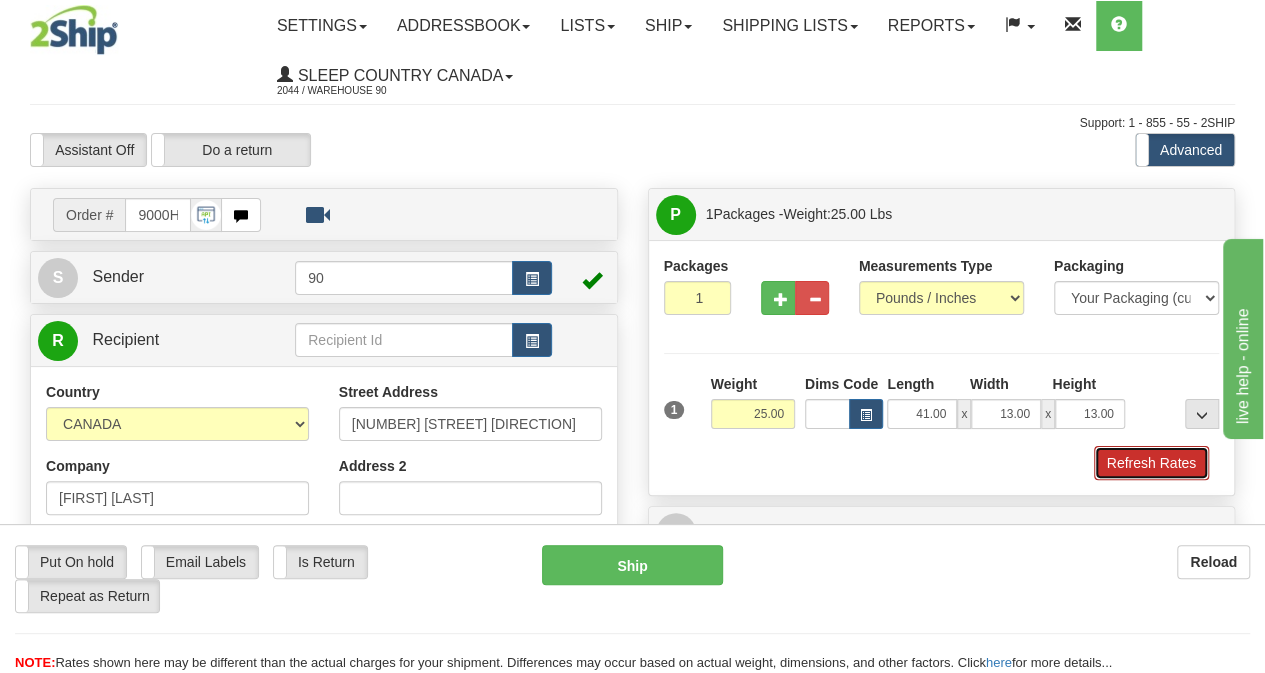 click on "Refresh Rates" at bounding box center [1151, 463] 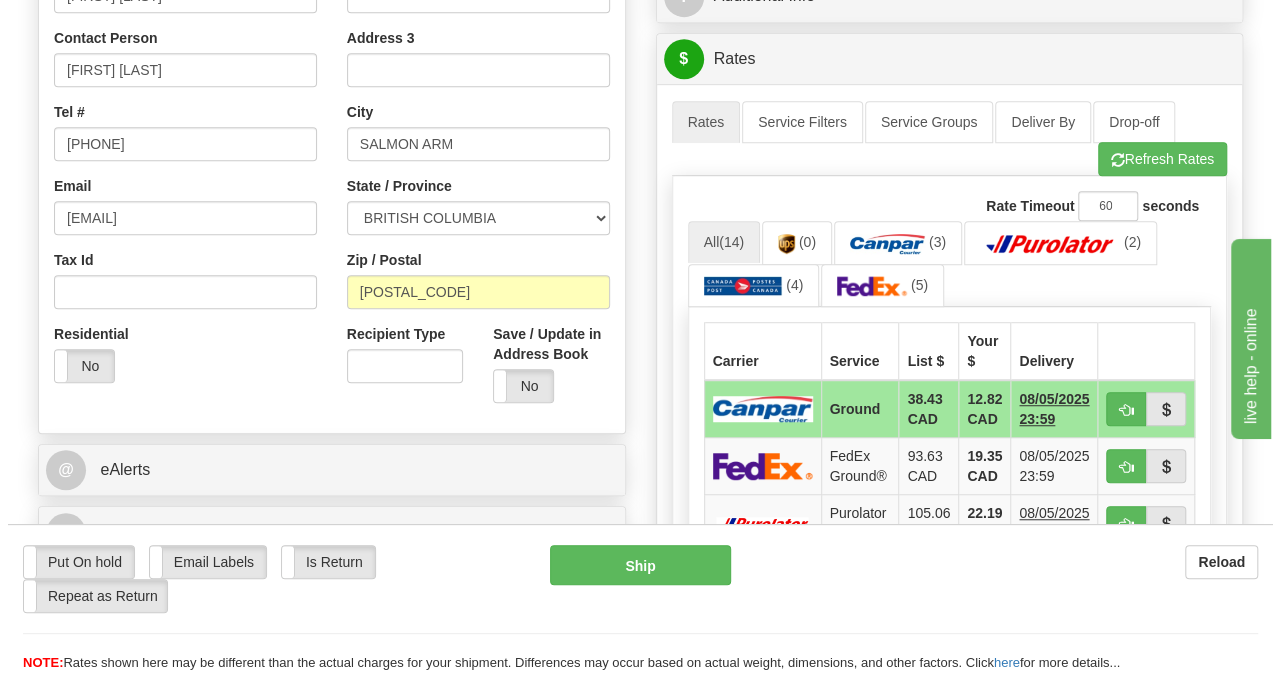 scroll, scrollTop: 600, scrollLeft: 0, axis: vertical 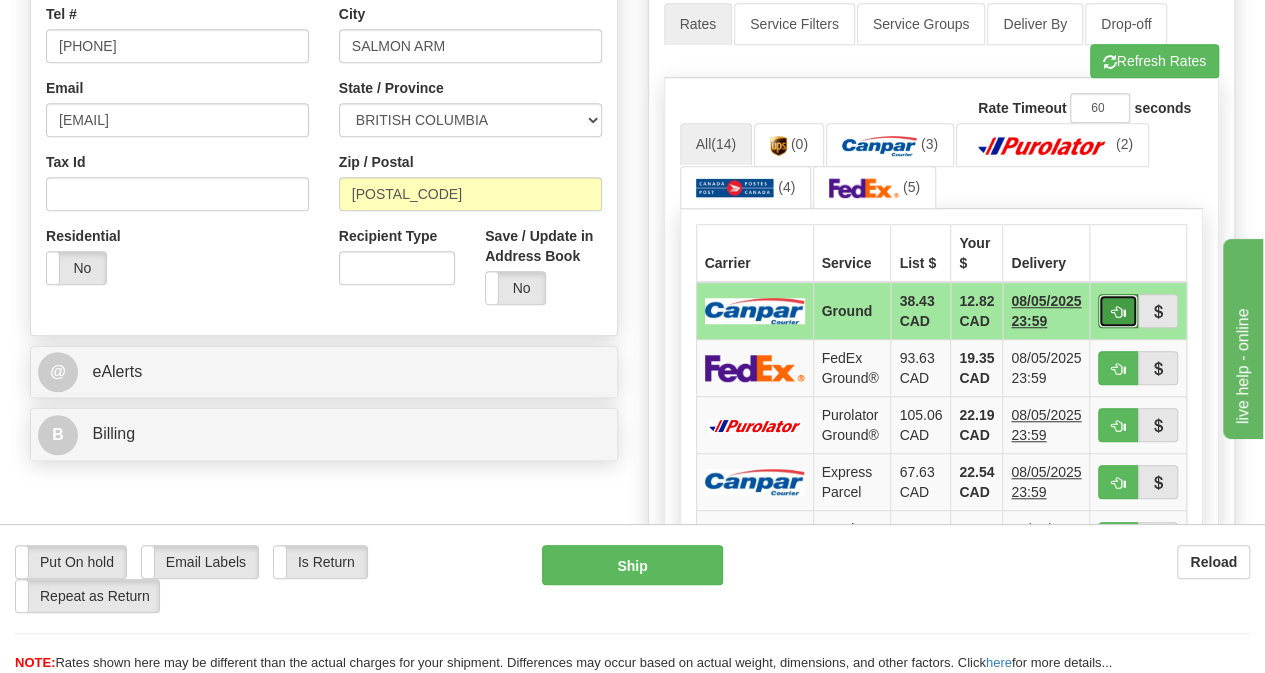 click at bounding box center [1118, 311] 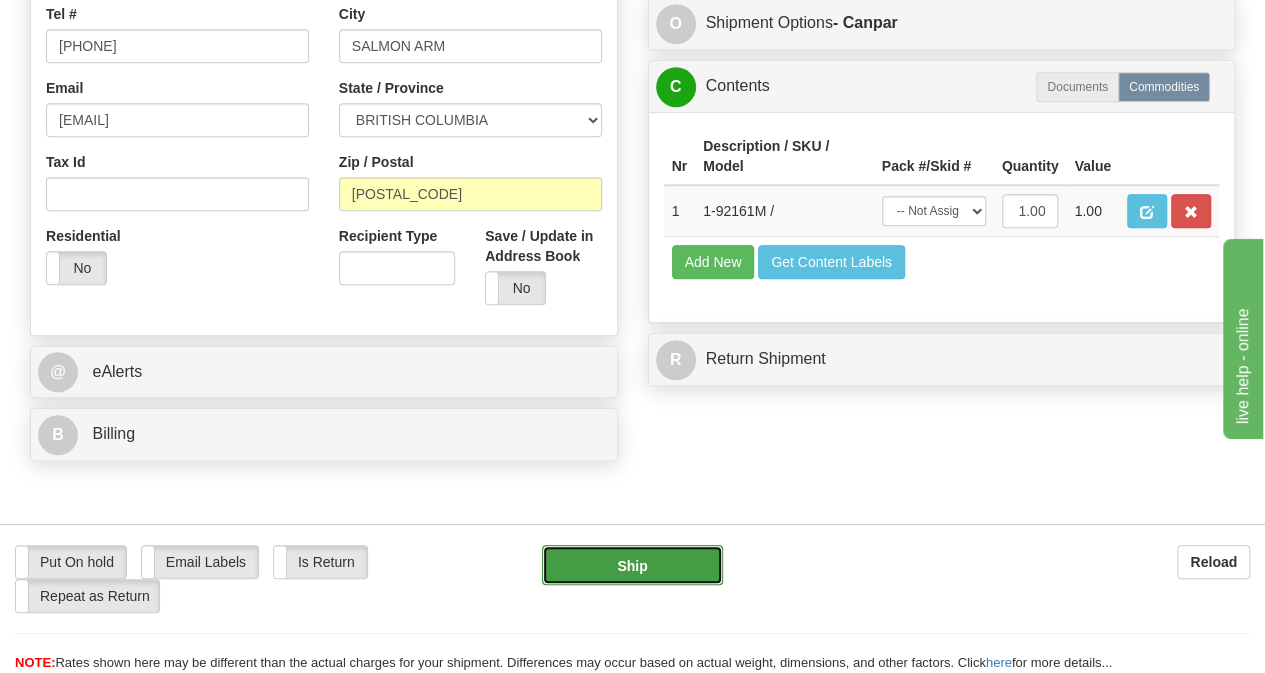click on "Ship" at bounding box center (632, 565) 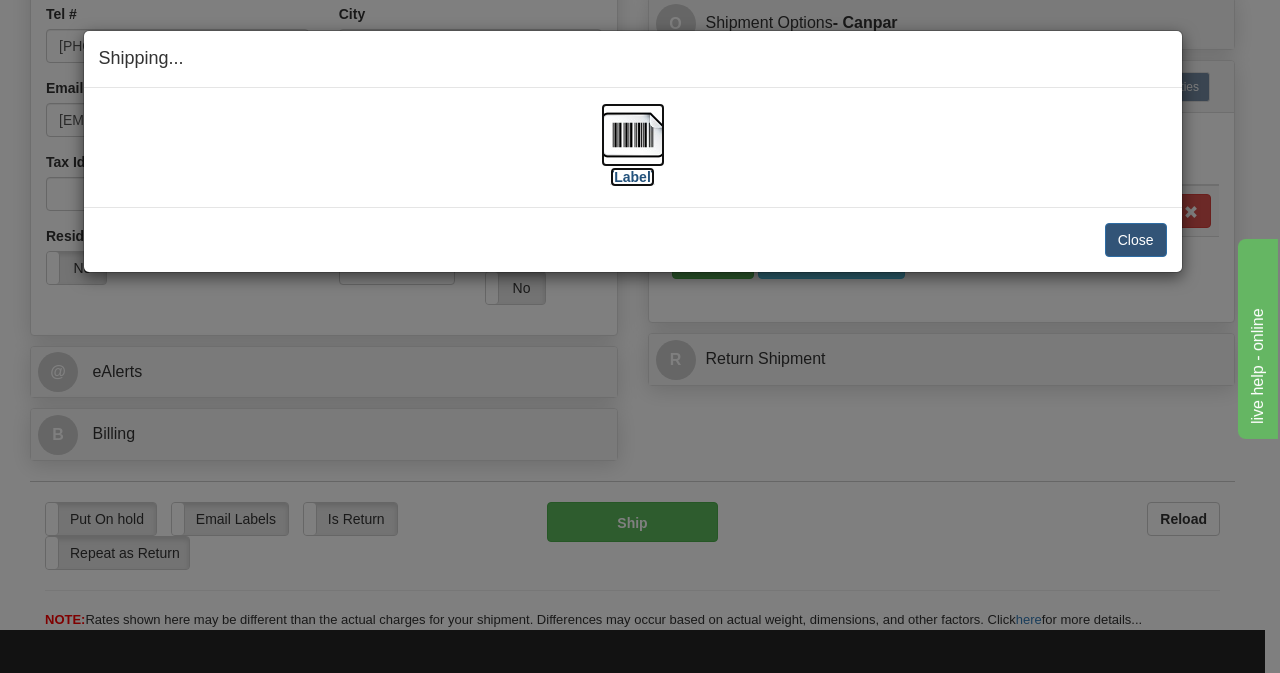 click at bounding box center (633, 135) 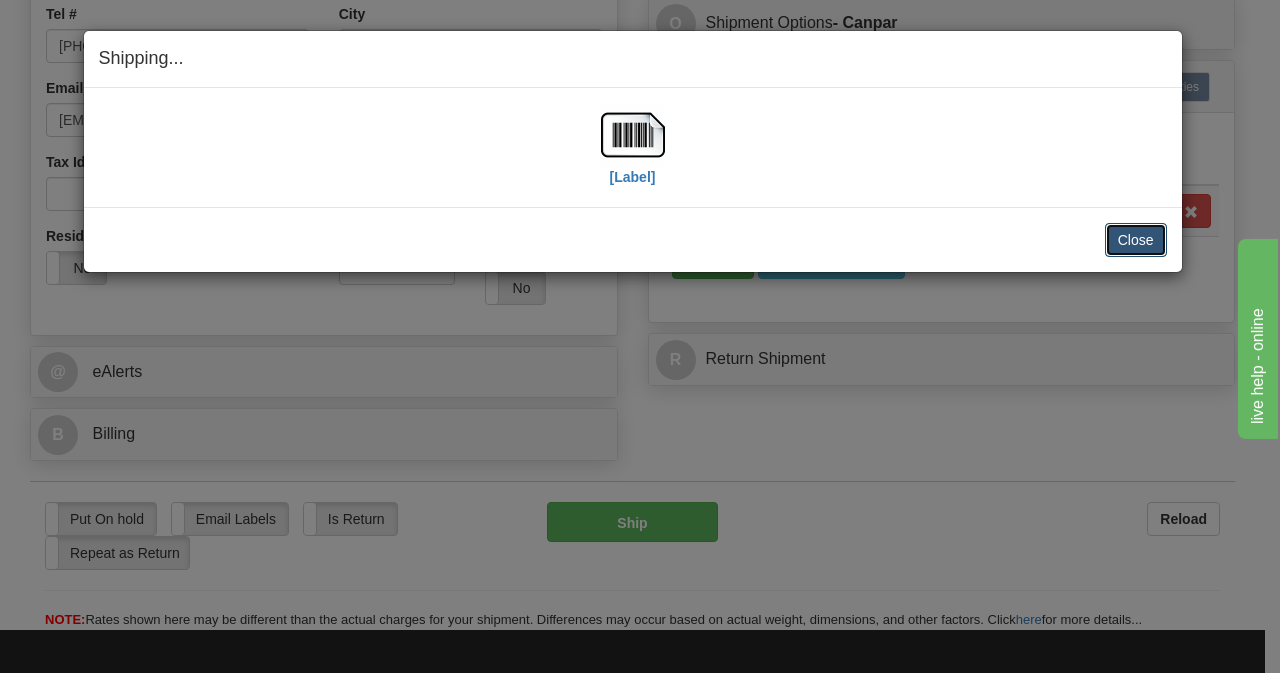 click on "Close" at bounding box center (1136, 240) 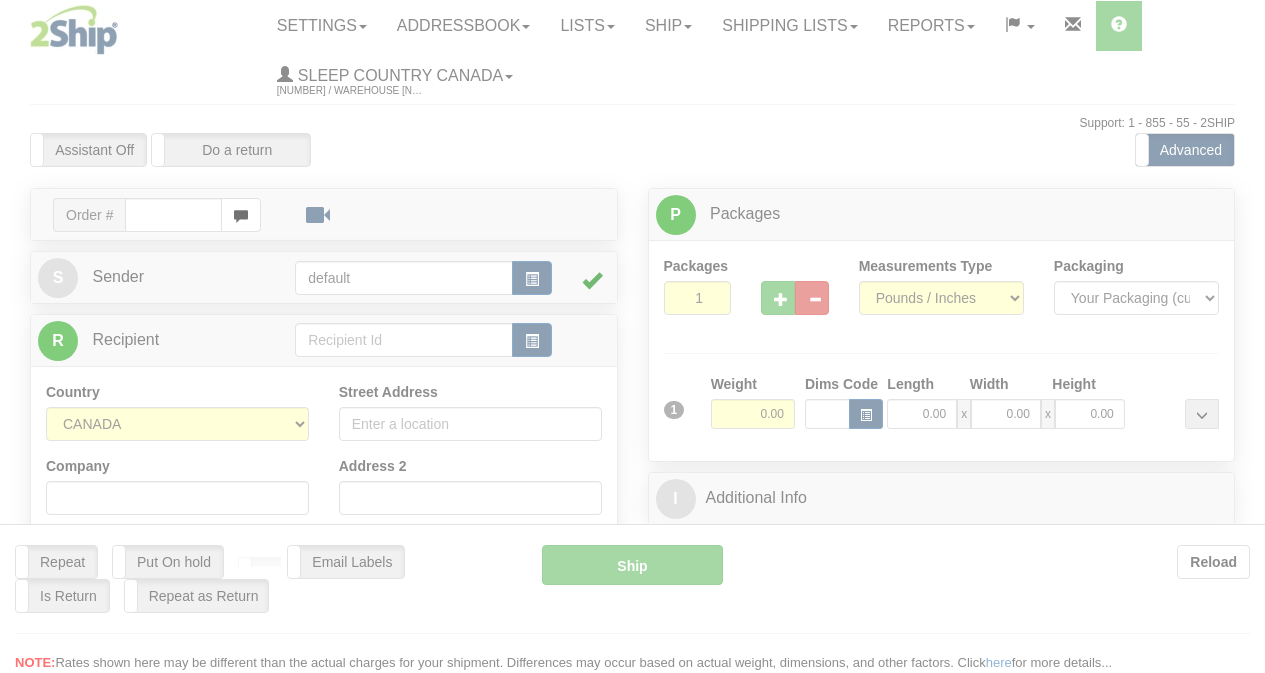 scroll, scrollTop: 0, scrollLeft: 0, axis: both 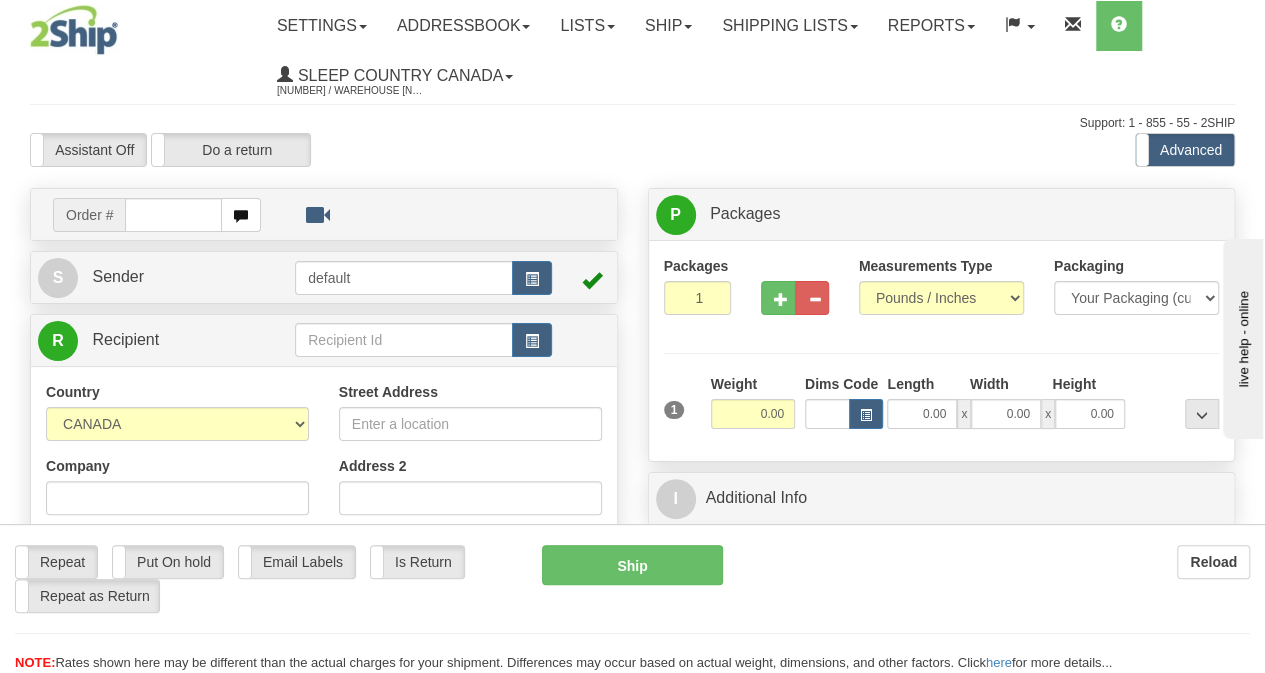 click on "Toggle navigation
Settings
Shipping Preferences
Fields Preferences New" at bounding box center [632, 586] 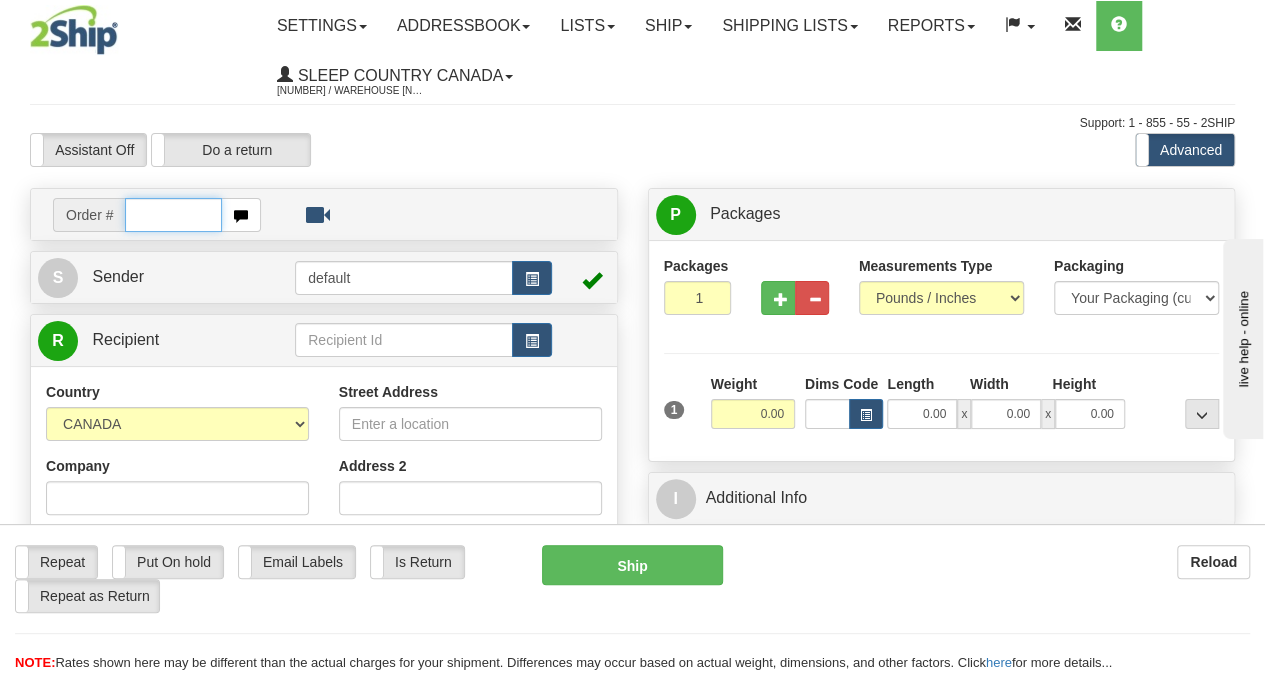 click at bounding box center [173, 215] 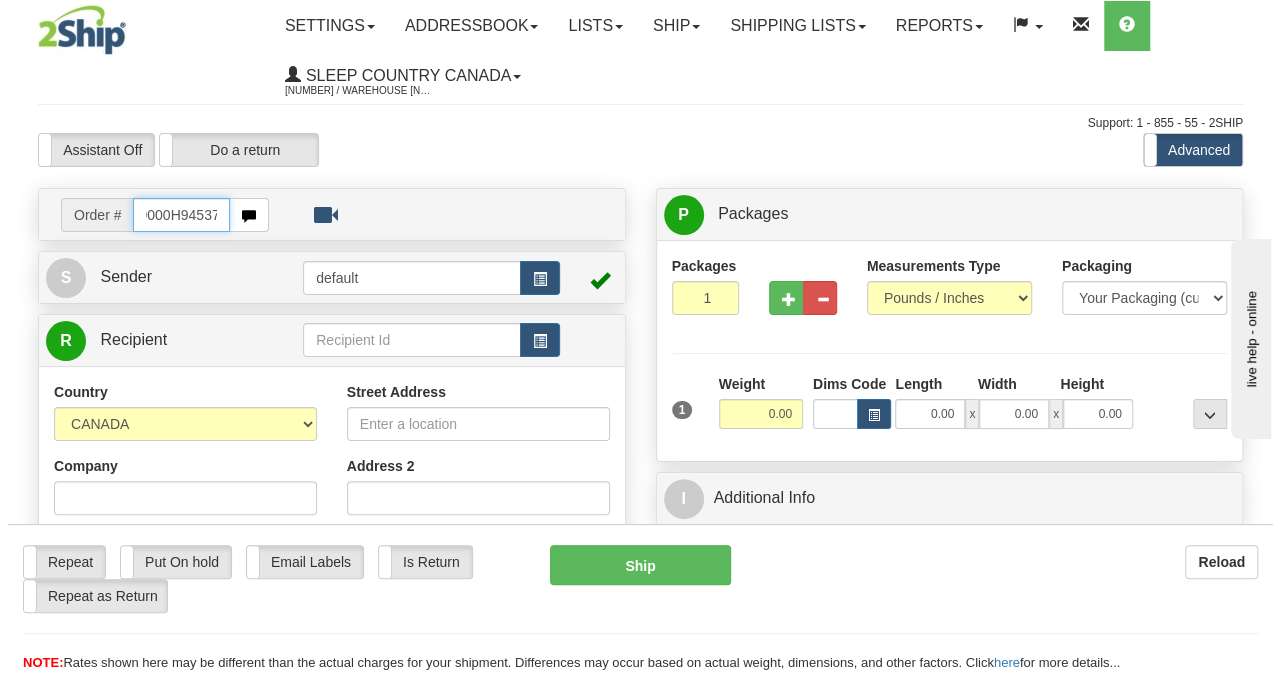 scroll, scrollTop: 0, scrollLeft: 15, axis: horizontal 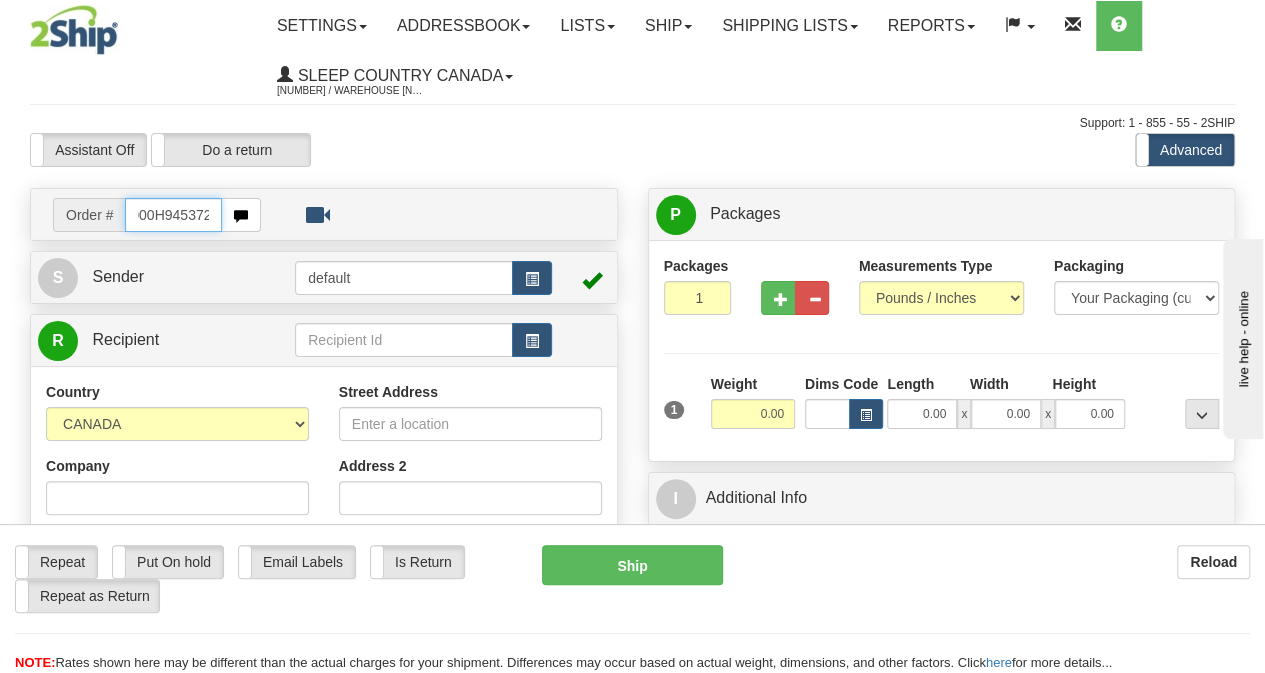 type on "9000H945372" 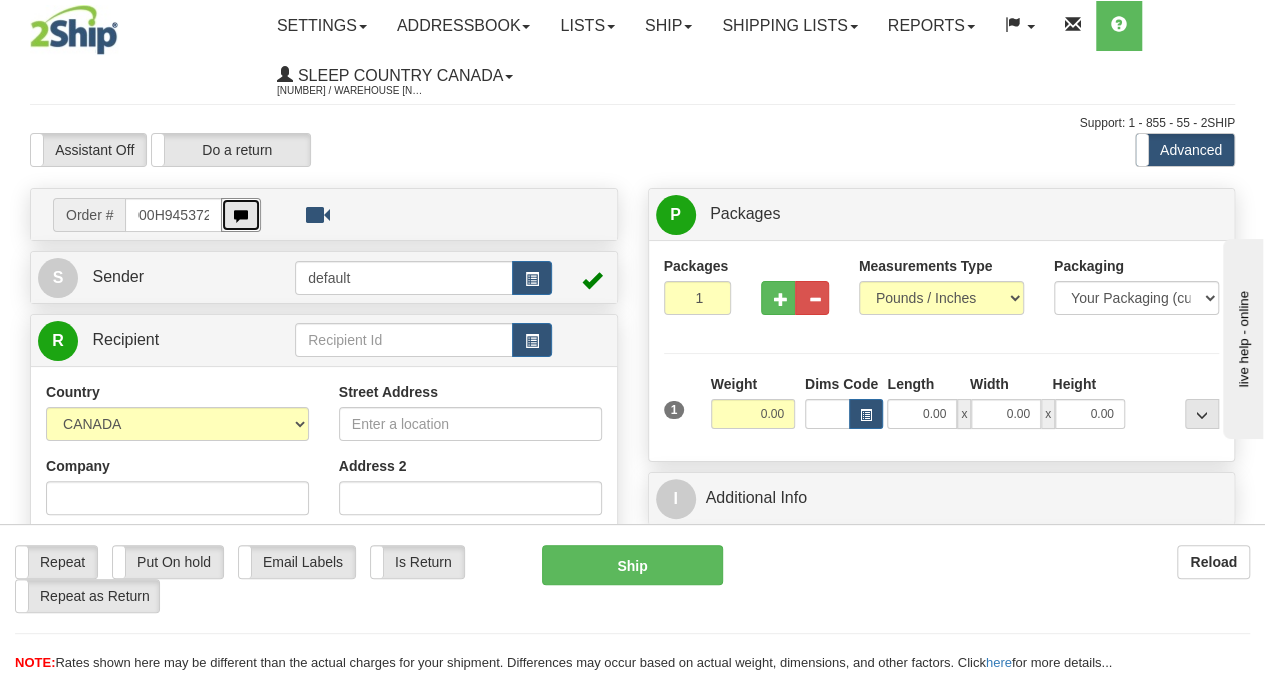 type 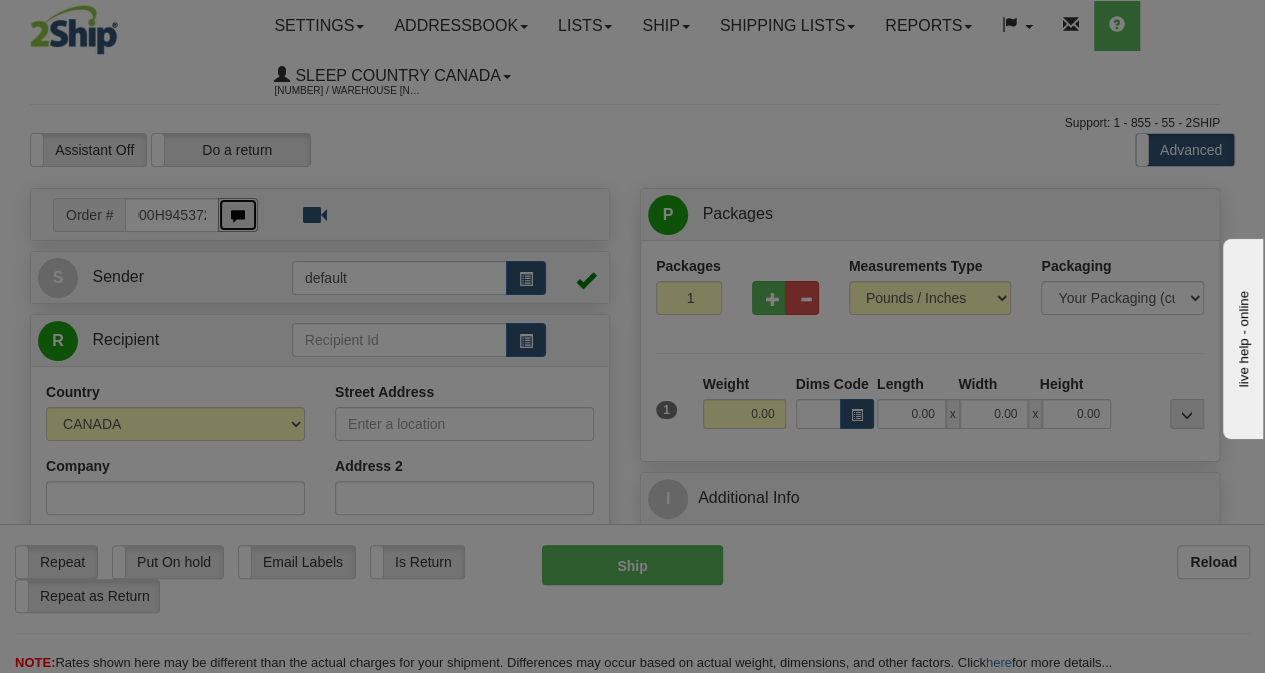 scroll, scrollTop: 0, scrollLeft: 0, axis: both 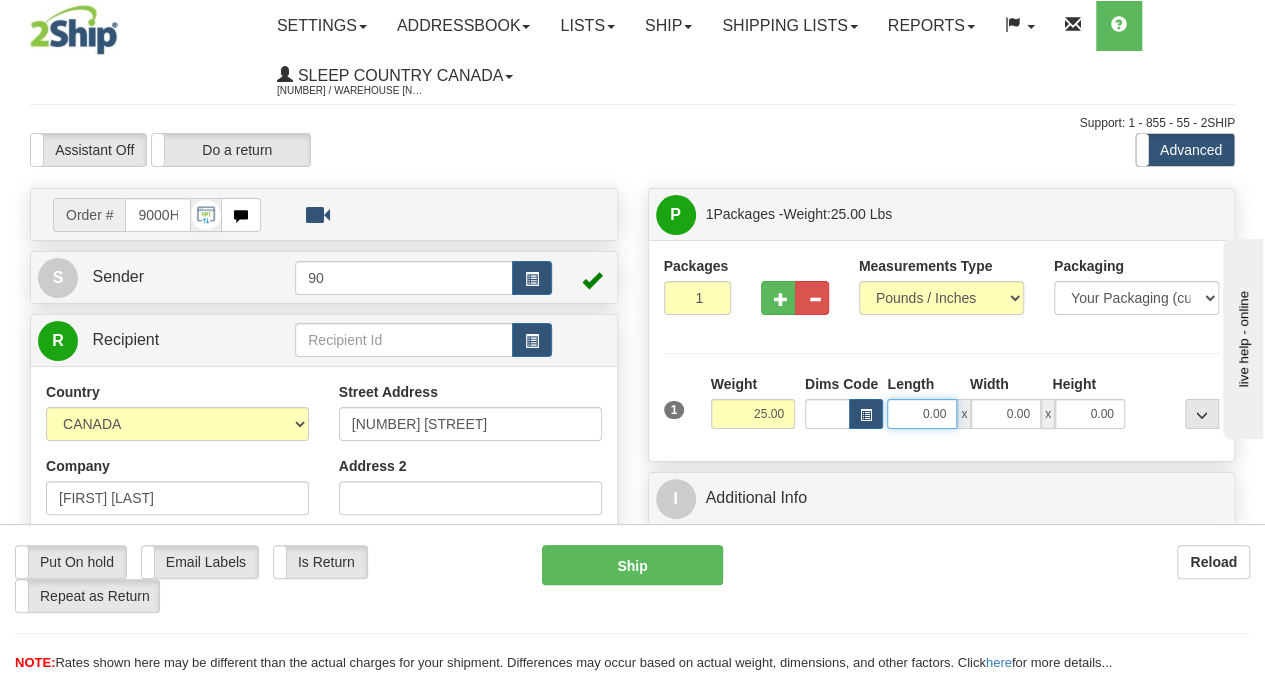 drag, startPoint x: 914, startPoint y: 405, endPoint x: 960, endPoint y: 412, distance: 46.52956 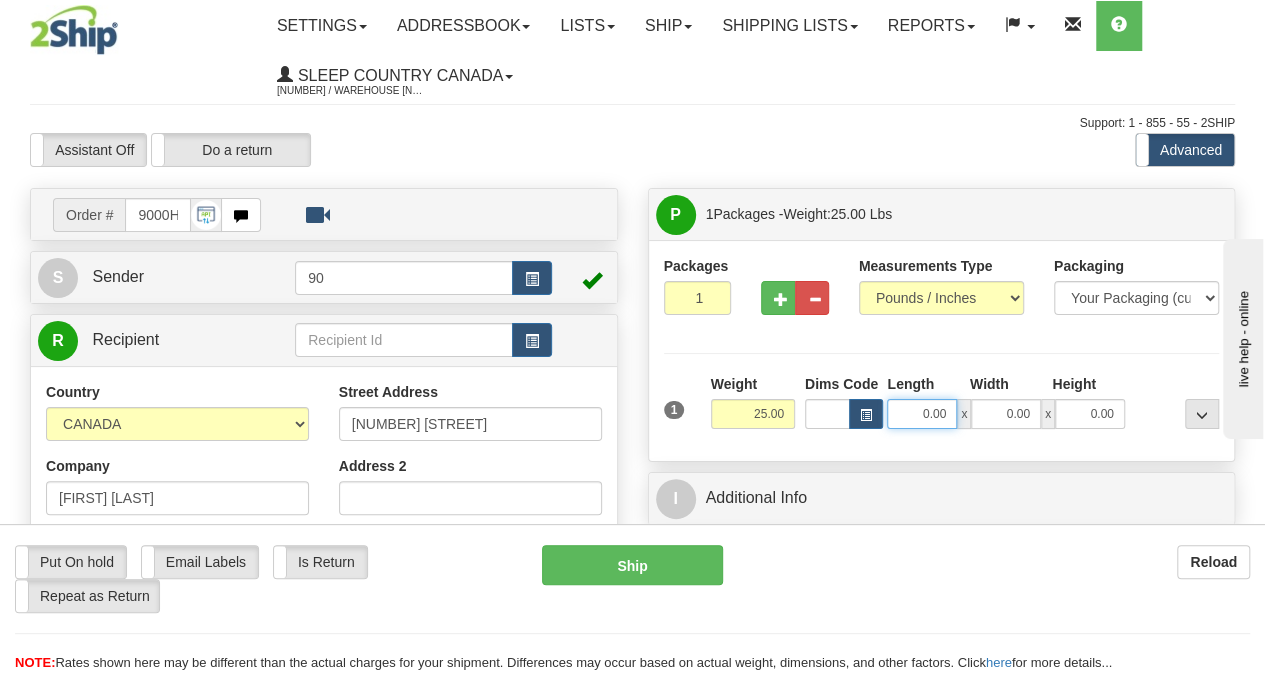 click on "0.00
x
0.00
x
0.00" at bounding box center [1005, 414] 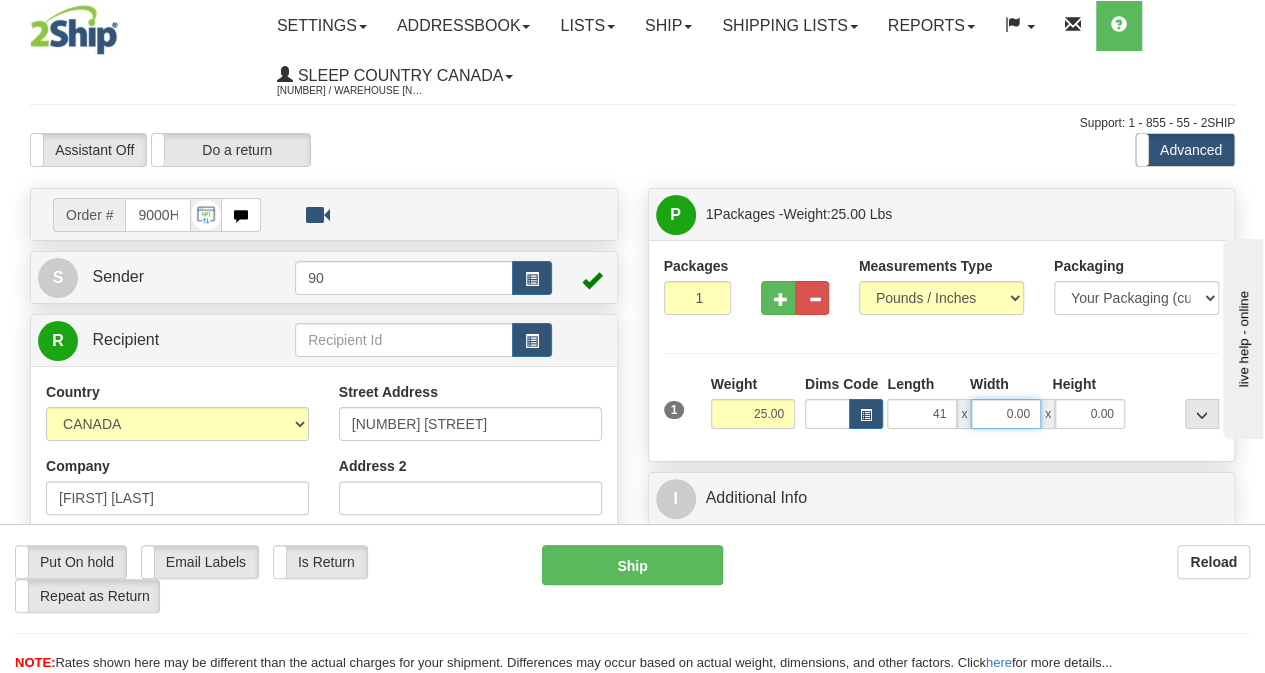 type on "41.00" 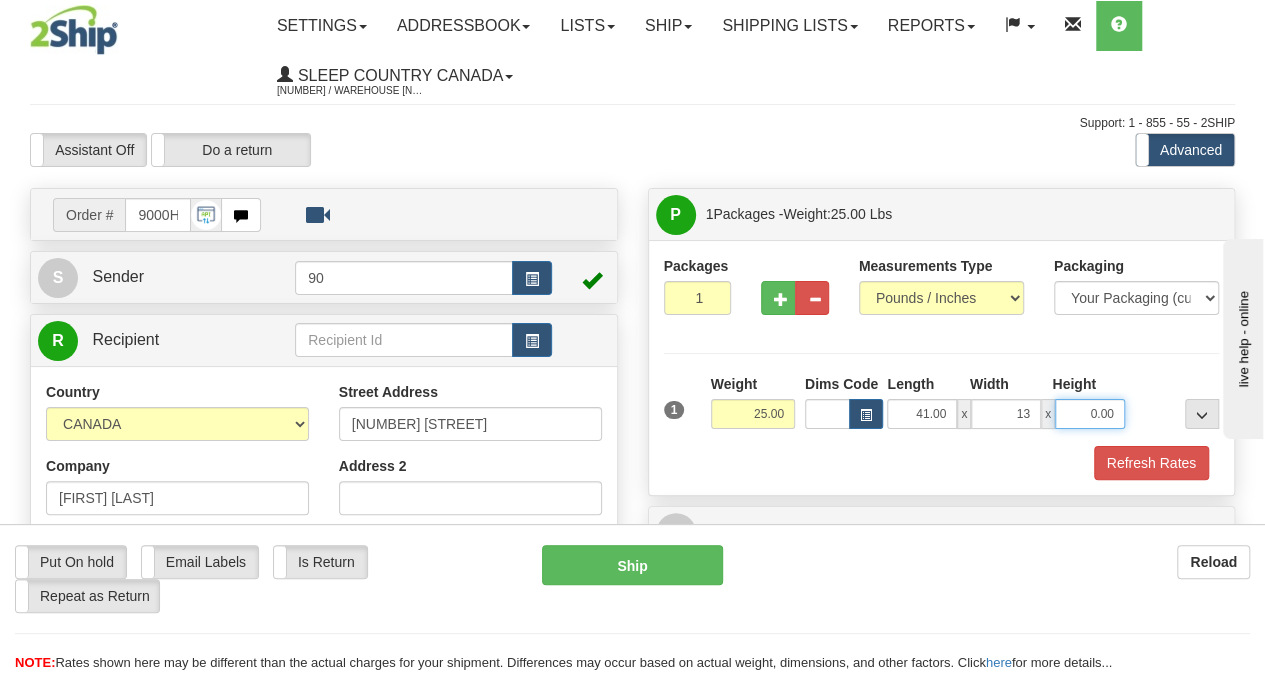 type on "13.00" 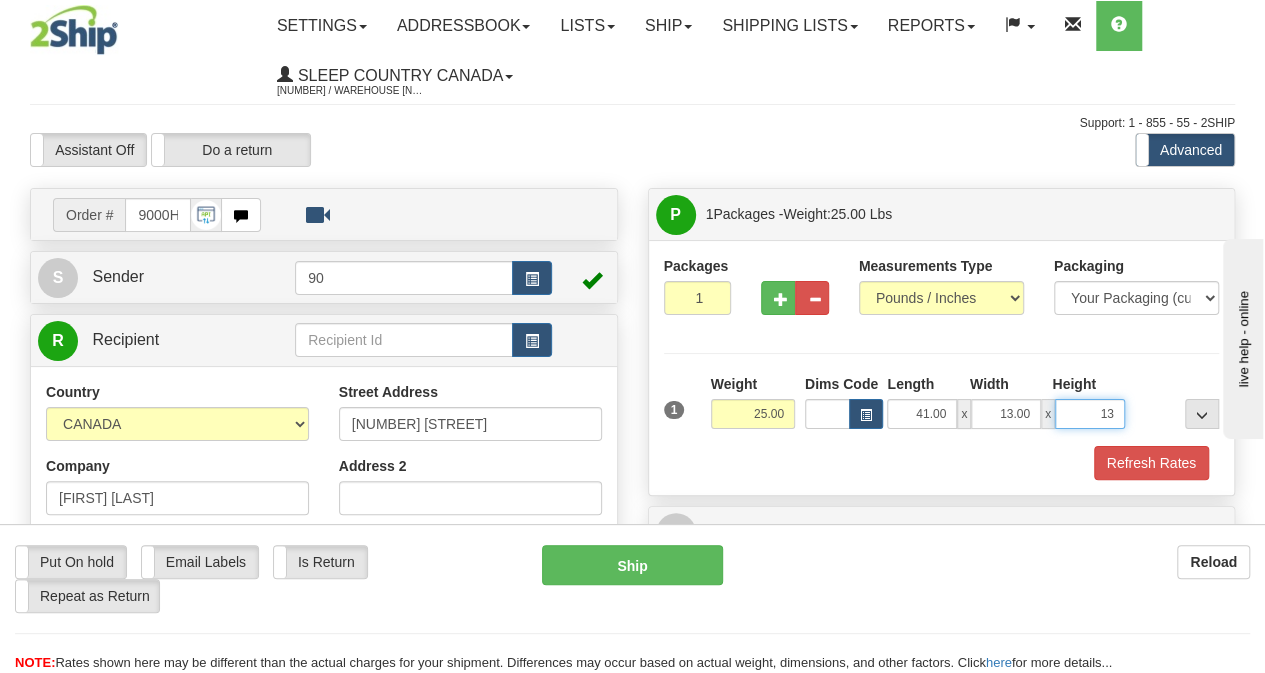 type on "13.00" 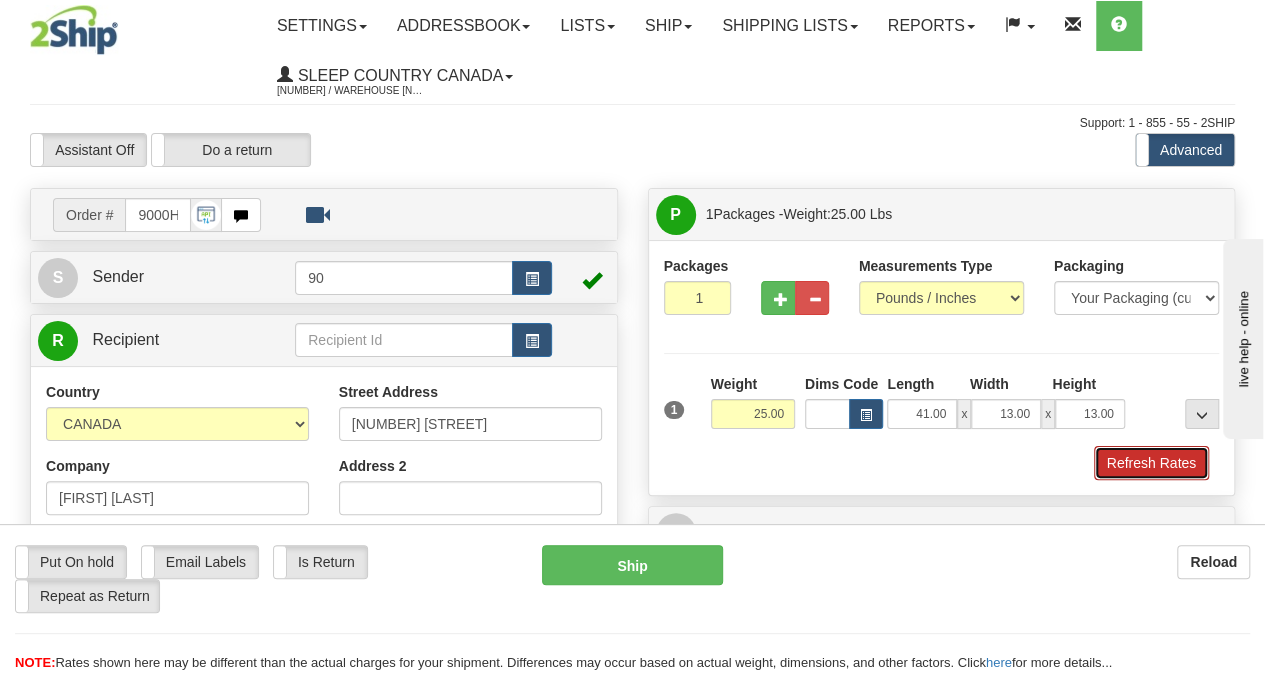click on "Refresh Rates" at bounding box center (1151, 463) 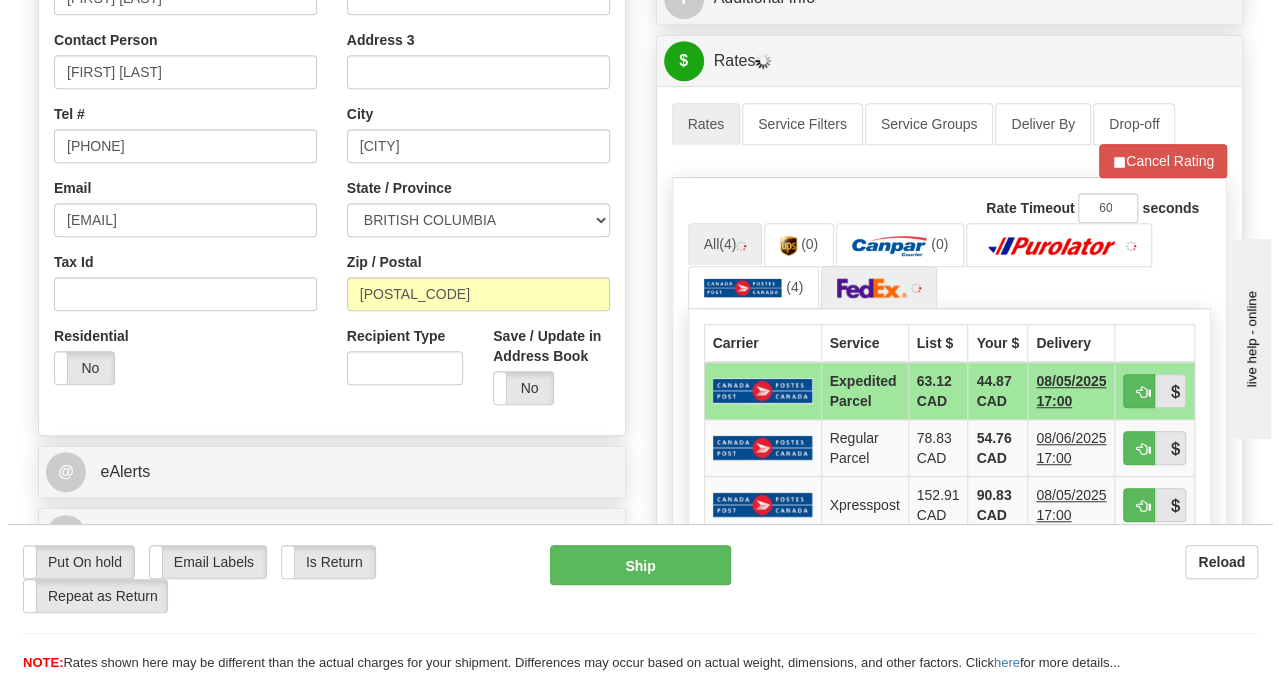 scroll, scrollTop: 600, scrollLeft: 0, axis: vertical 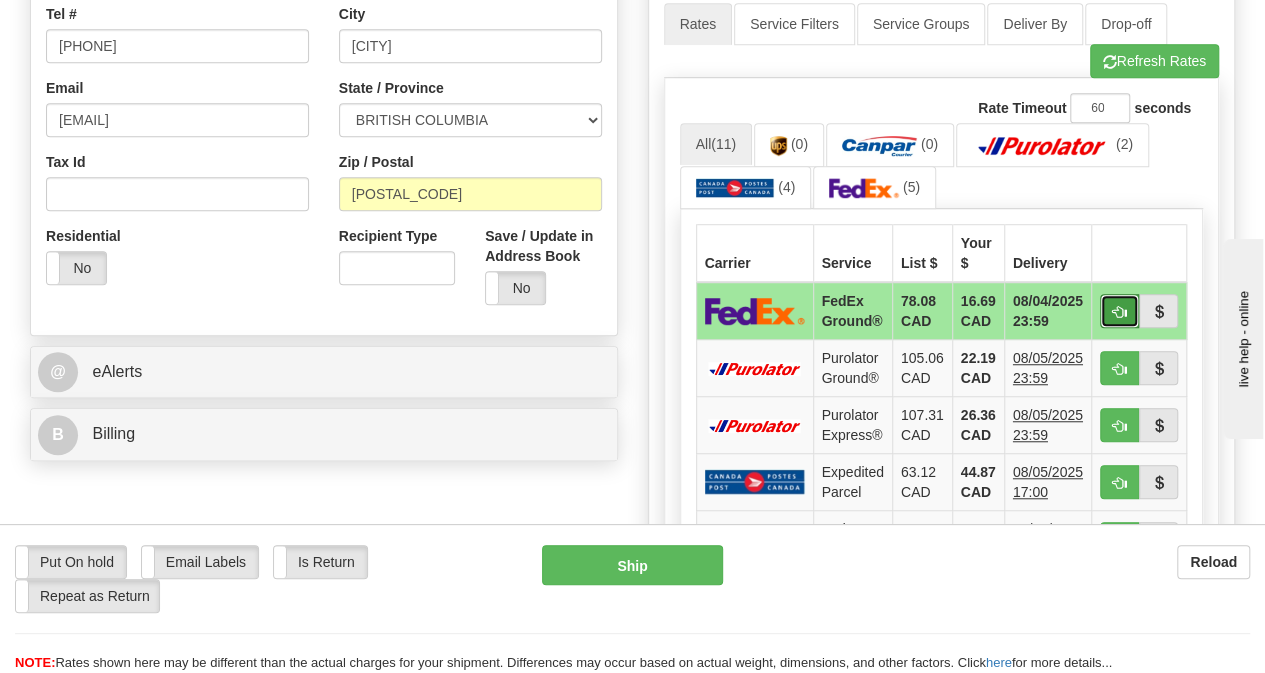 click at bounding box center (1119, 311) 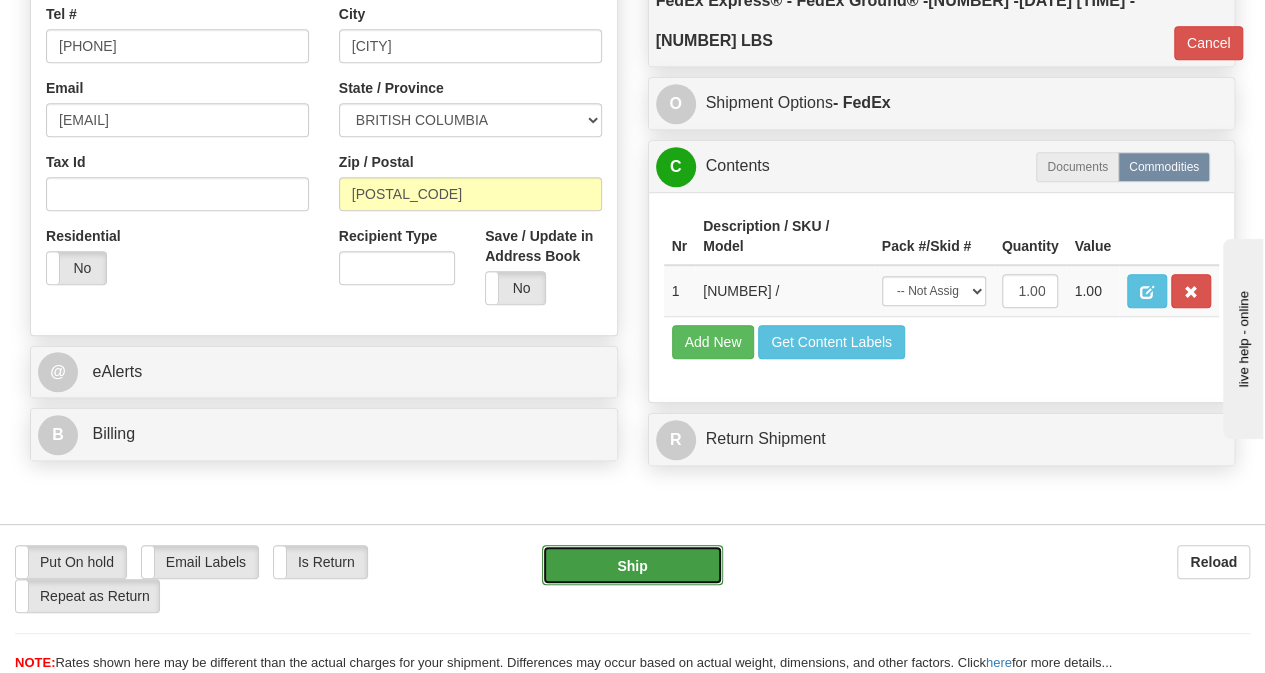 click on "Ship" at bounding box center (632, 565) 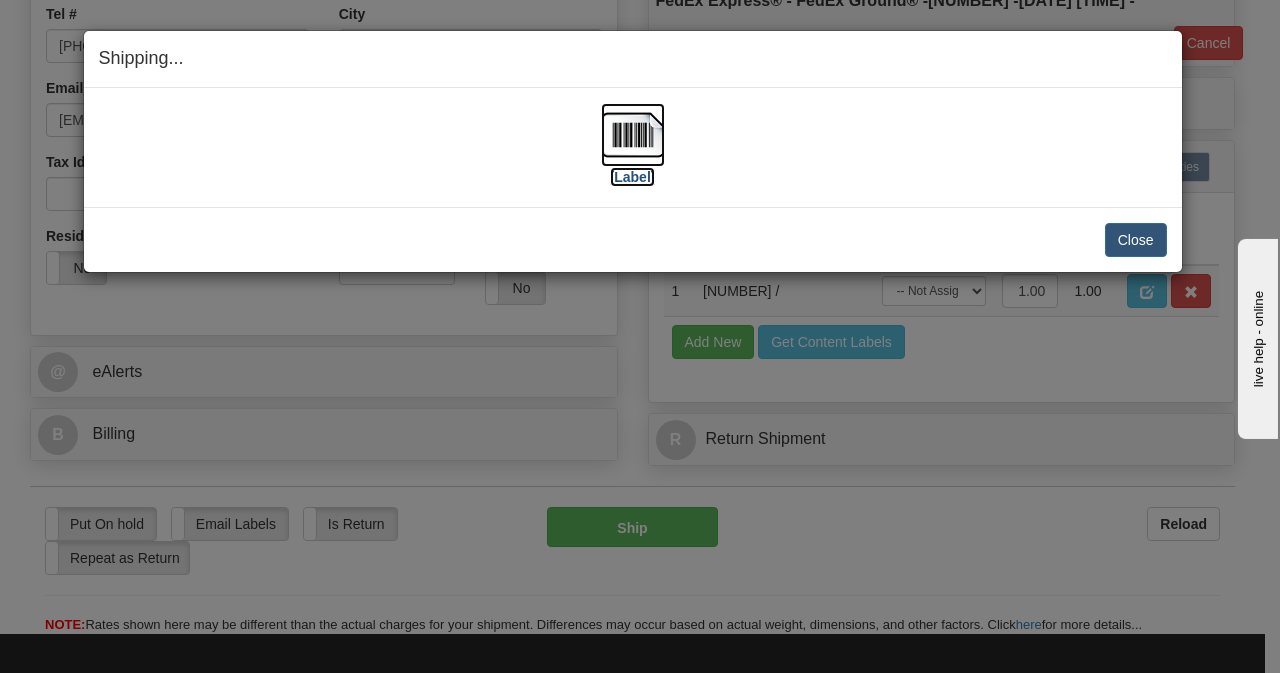 click at bounding box center [633, 135] 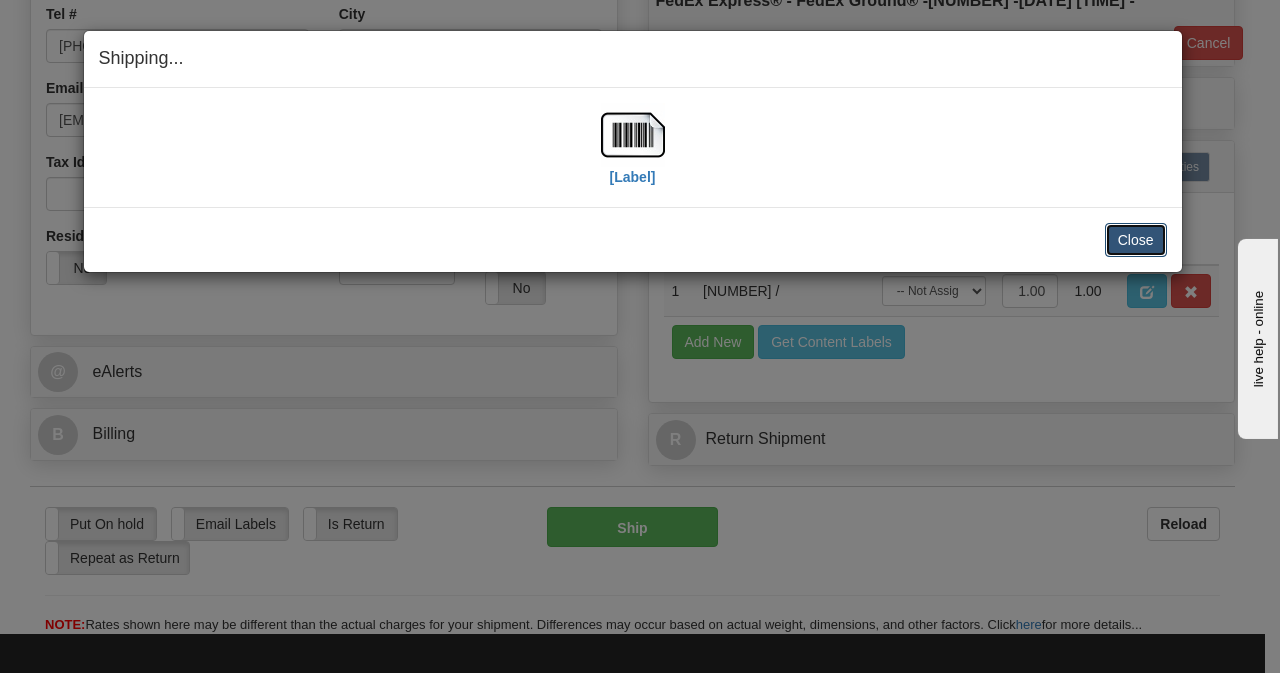 click on "Close" at bounding box center [1136, 240] 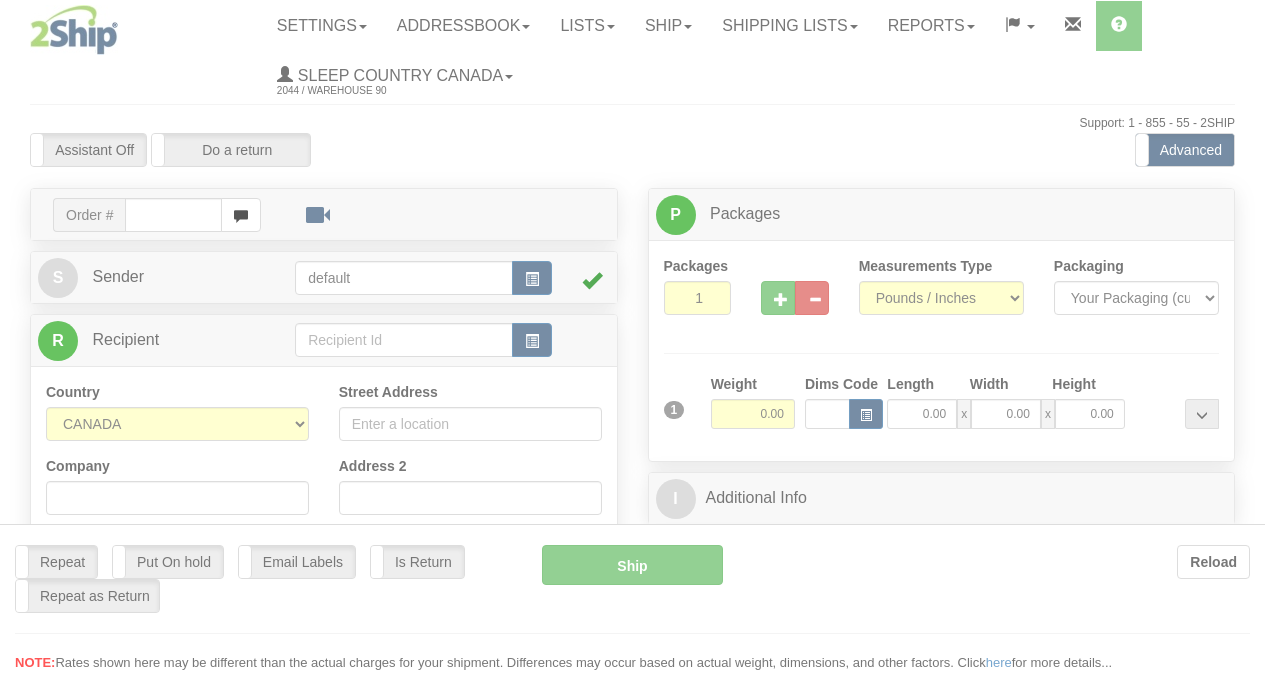 scroll, scrollTop: 0, scrollLeft: 0, axis: both 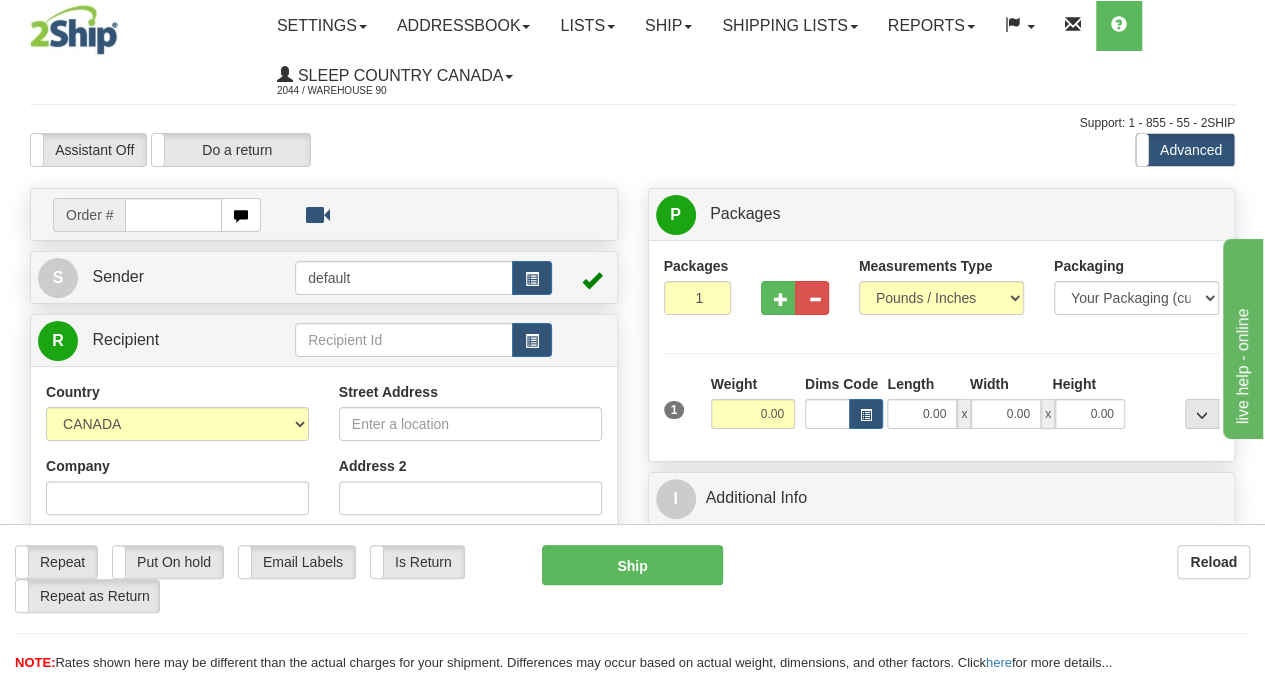 click at bounding box center [173, 215] 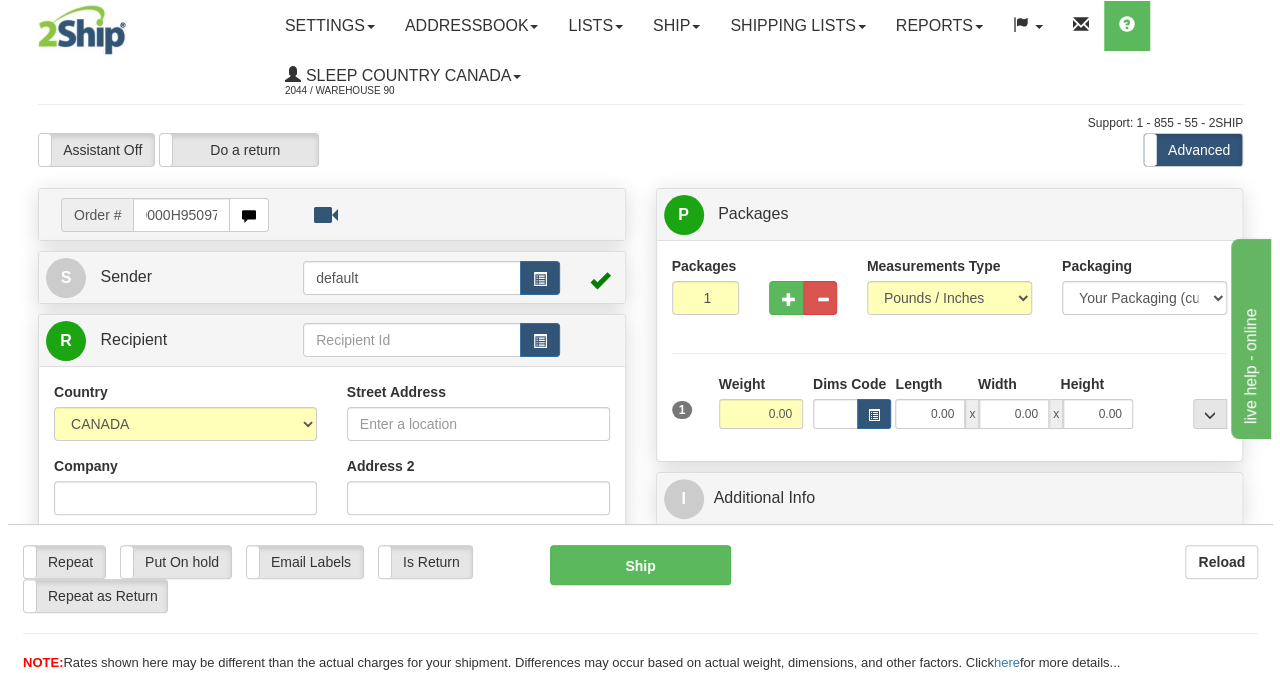 scroll, scrollTop: 0, scrollLeft: 15, axis: horizontal 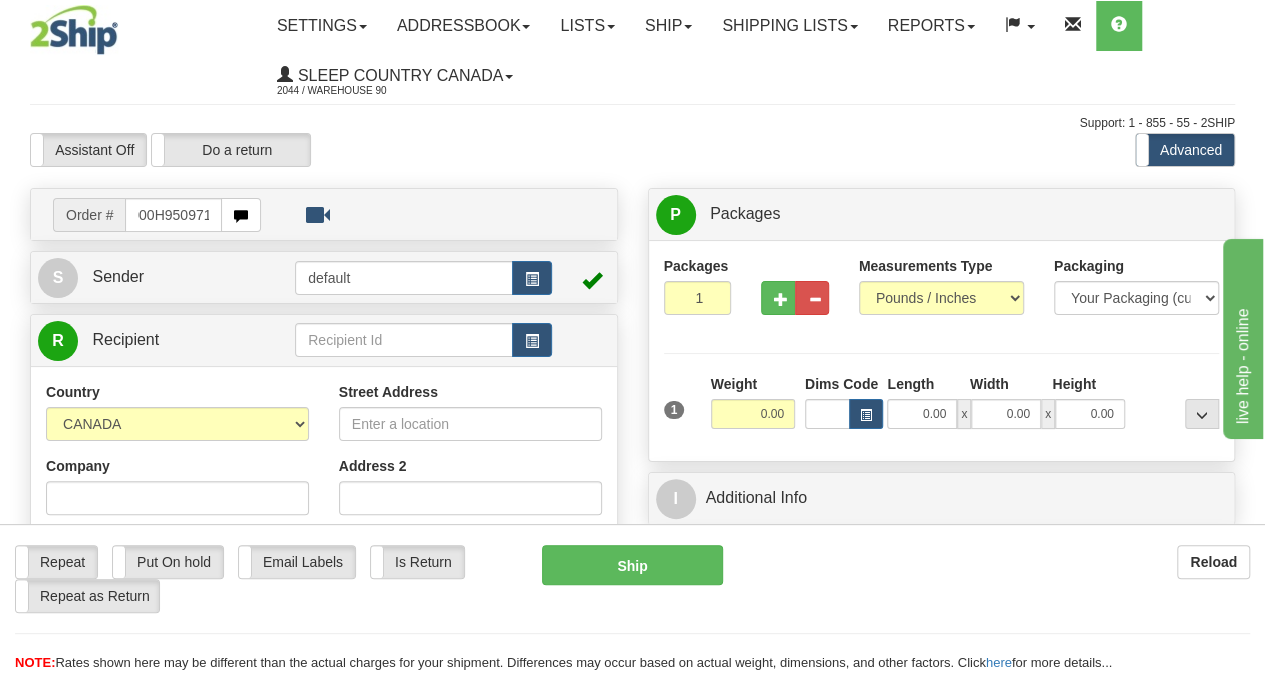 type on "9000H950971" 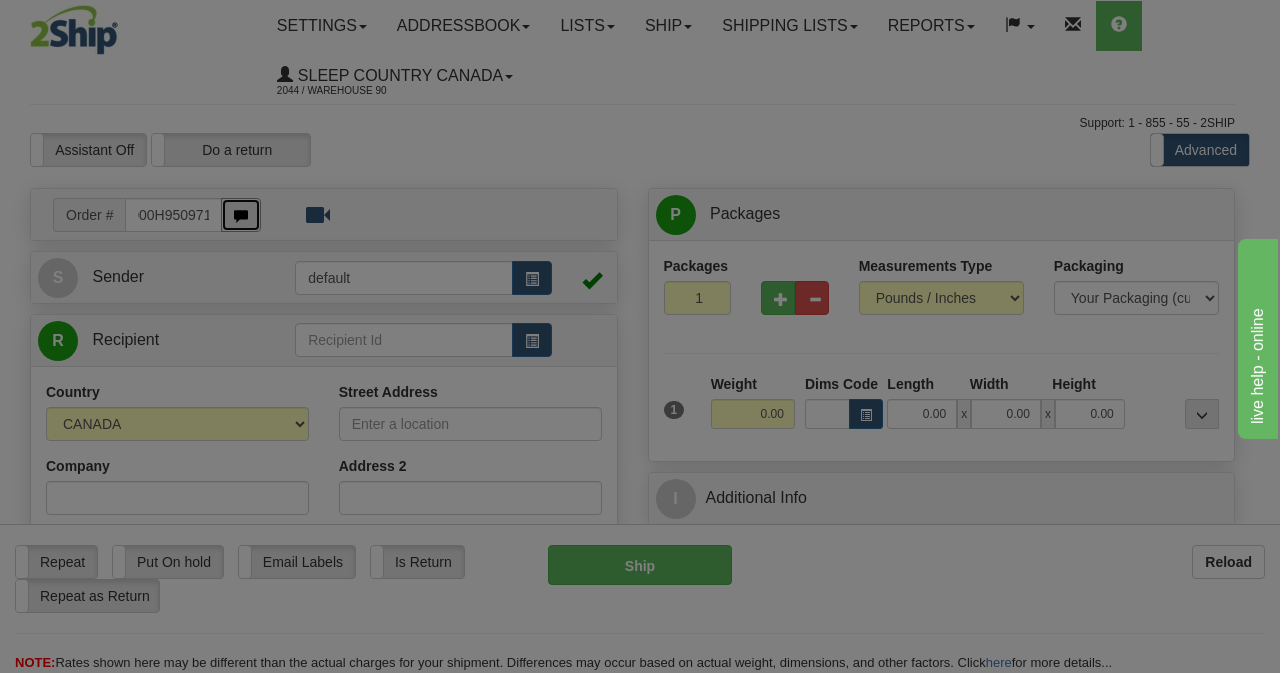 type 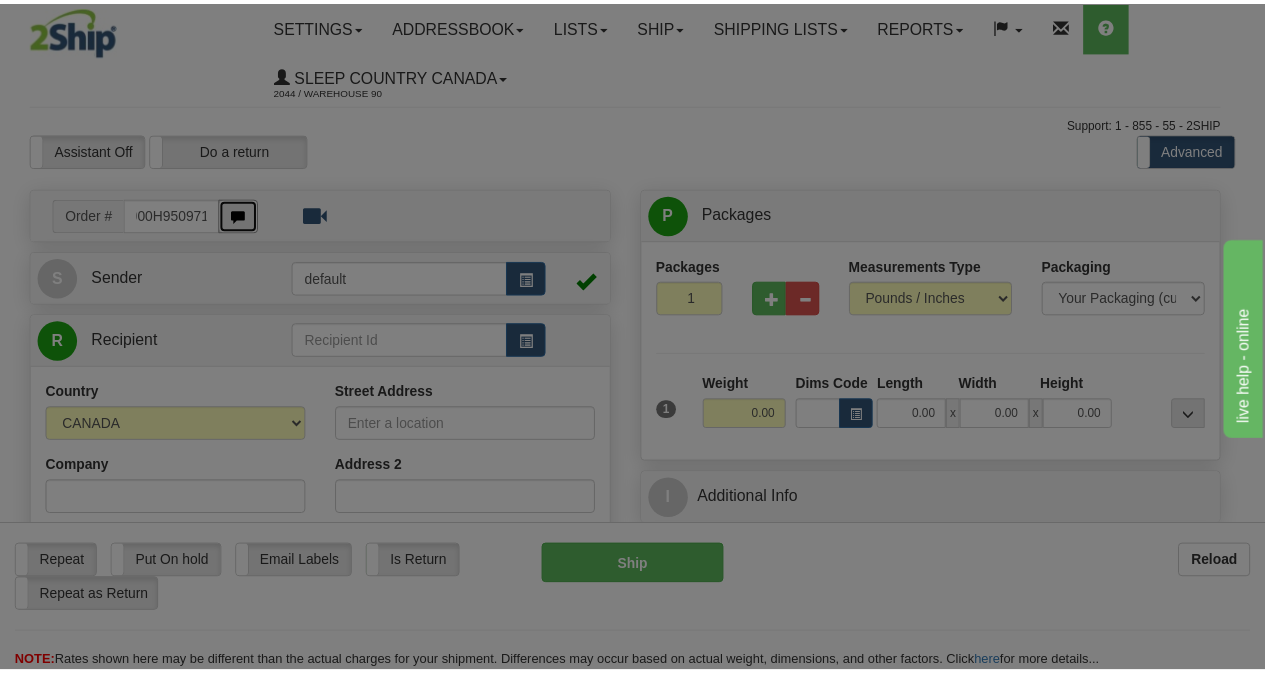 scroll, scrollTop: 0, scrollLeft: 0, axis: both 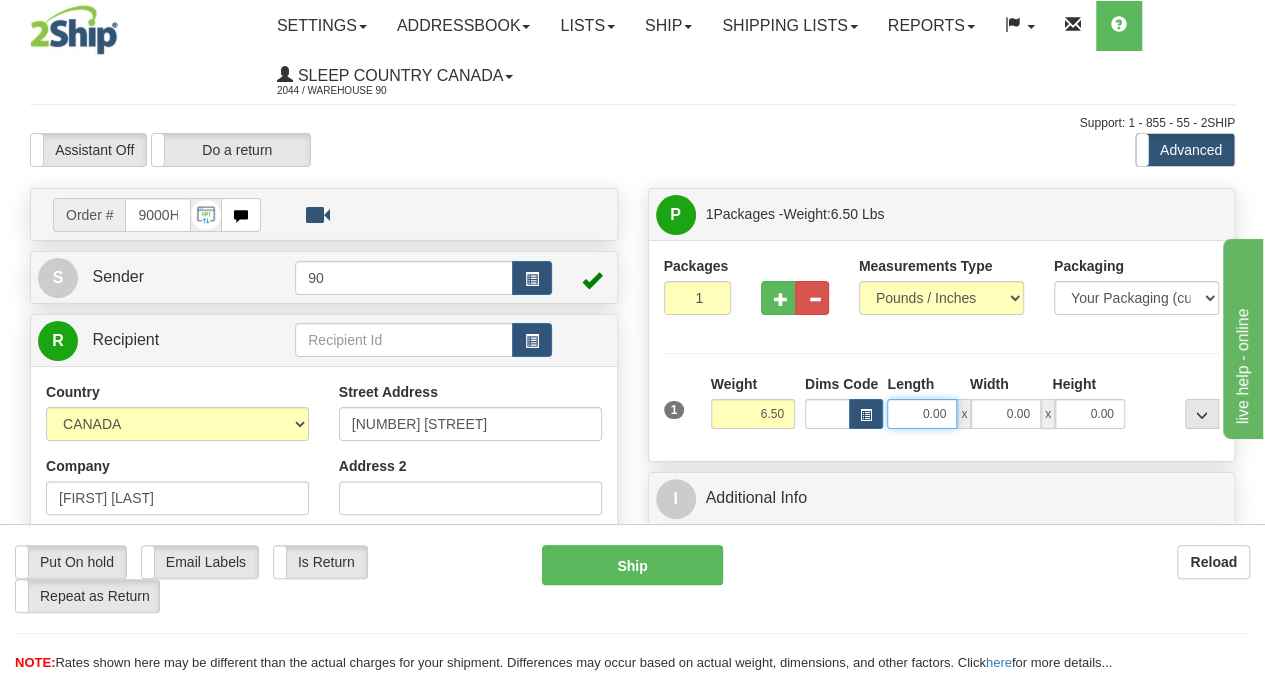 drag, startPoint x: 914, startPoint y: 415, endPoint x: 1000, endPoint y: 416, distance: 86.00581 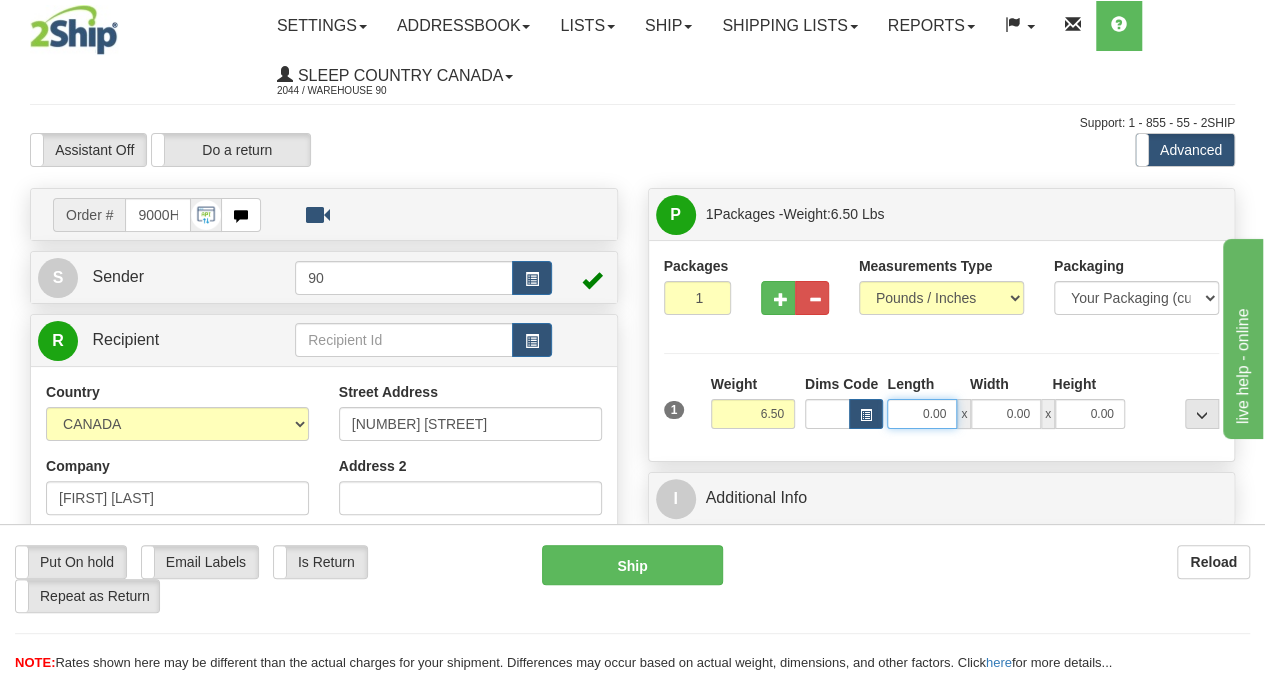 click on "0.00 x 0.00 x 0.00" at bounding box center (1005, 414) 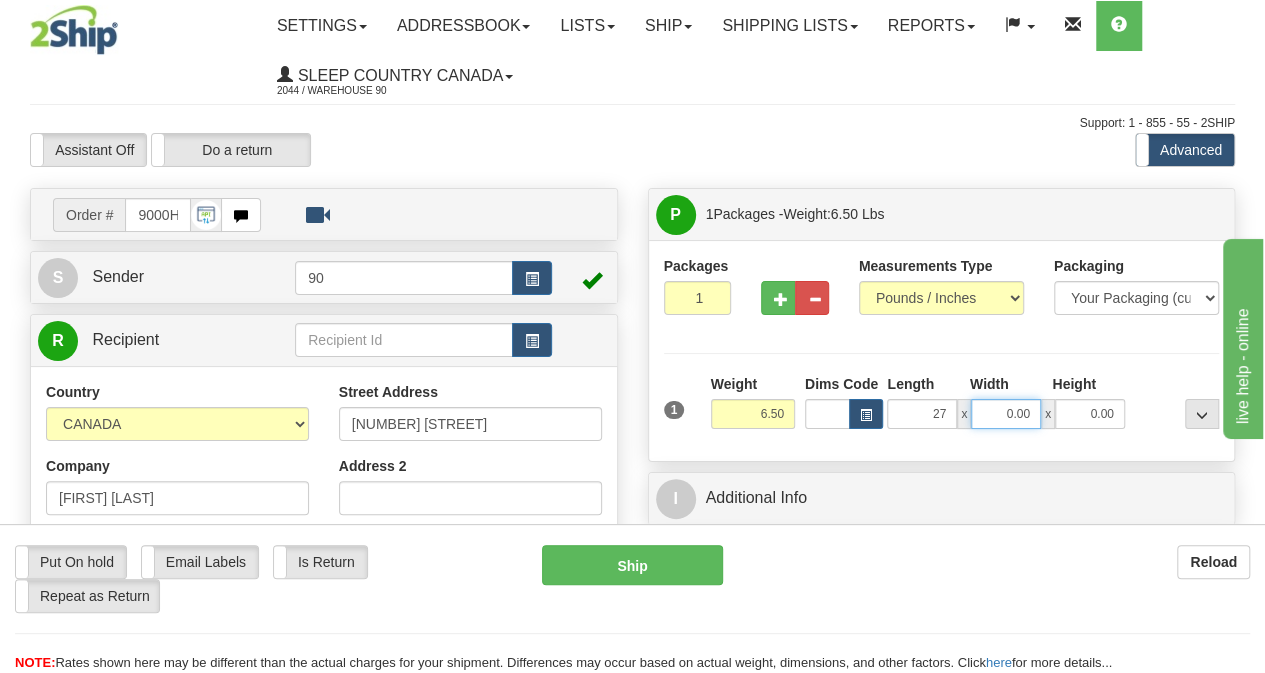 type on "27.00" 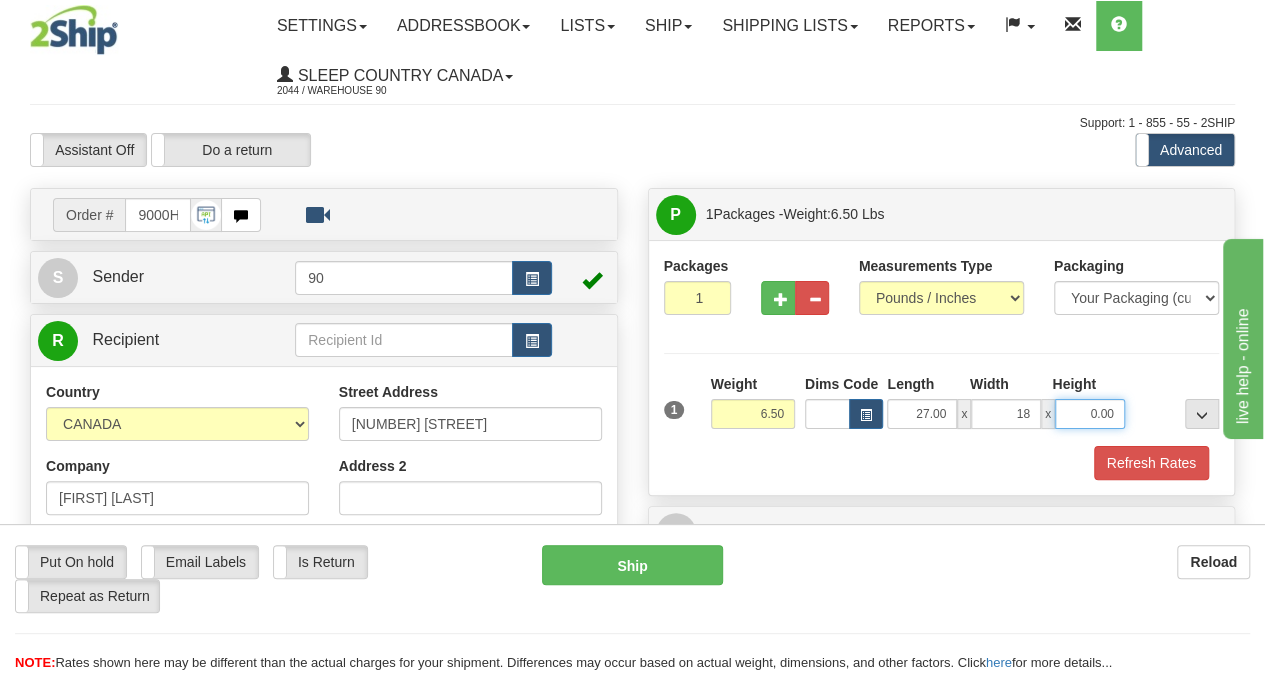type on "18.00" 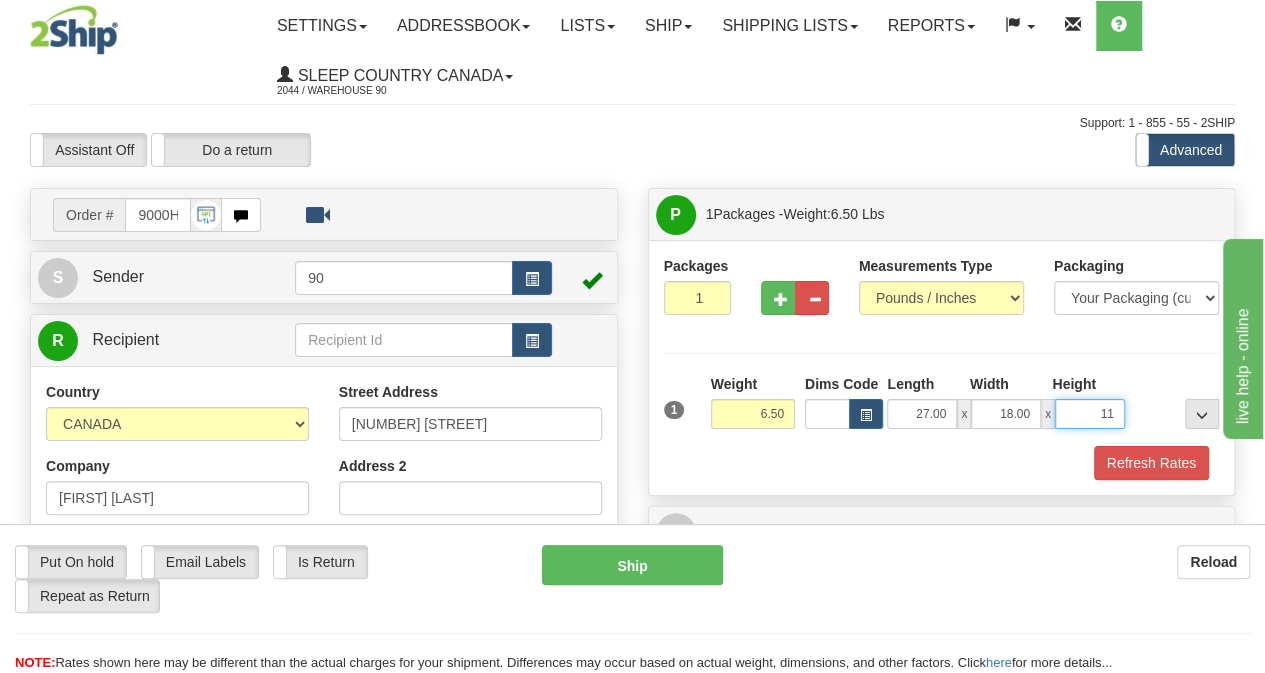 type on "11.00" 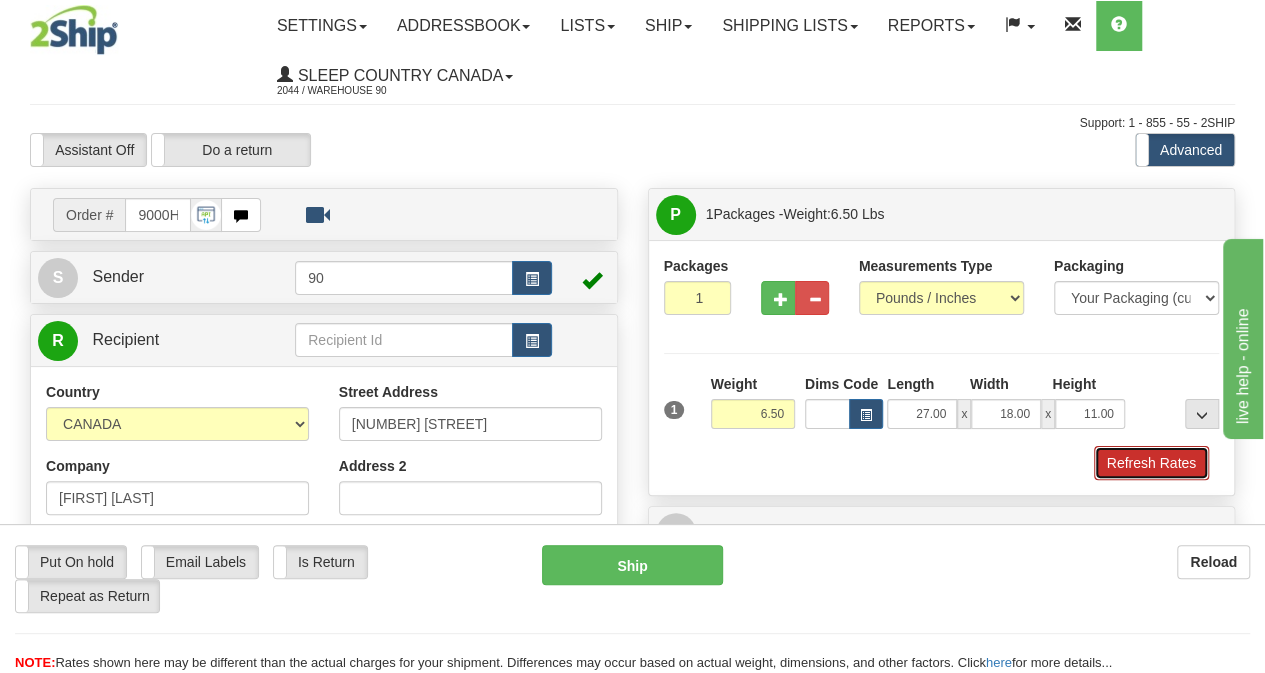click on "Refresh Rates" at bounding box center [1151, 463] 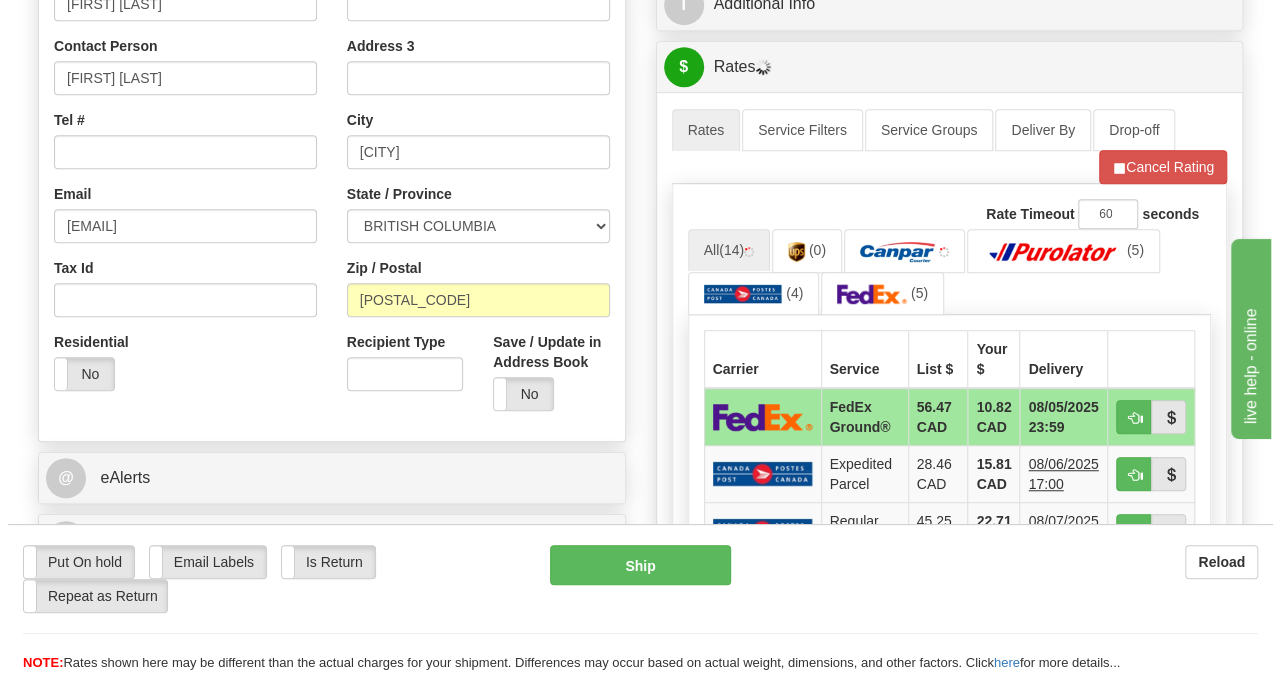 scroll, scrollTop: 500, scrollLeft: 0, axis: vertical 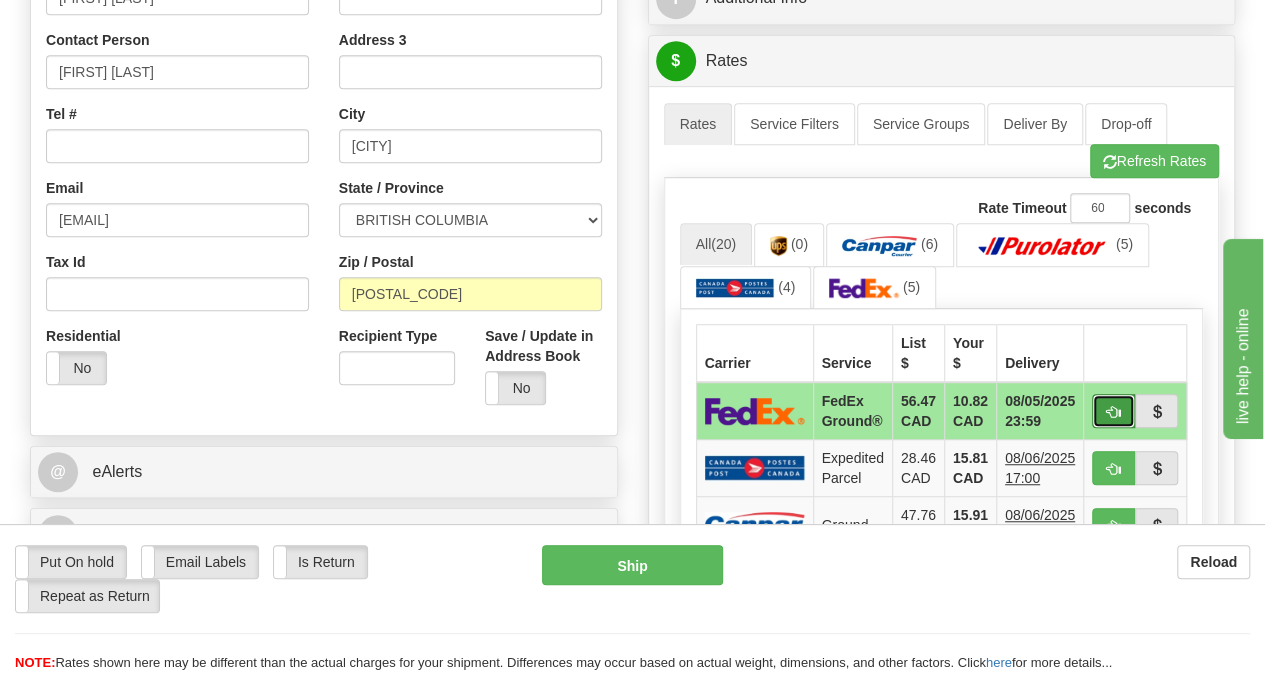 click at bounding box center (1113, 411) 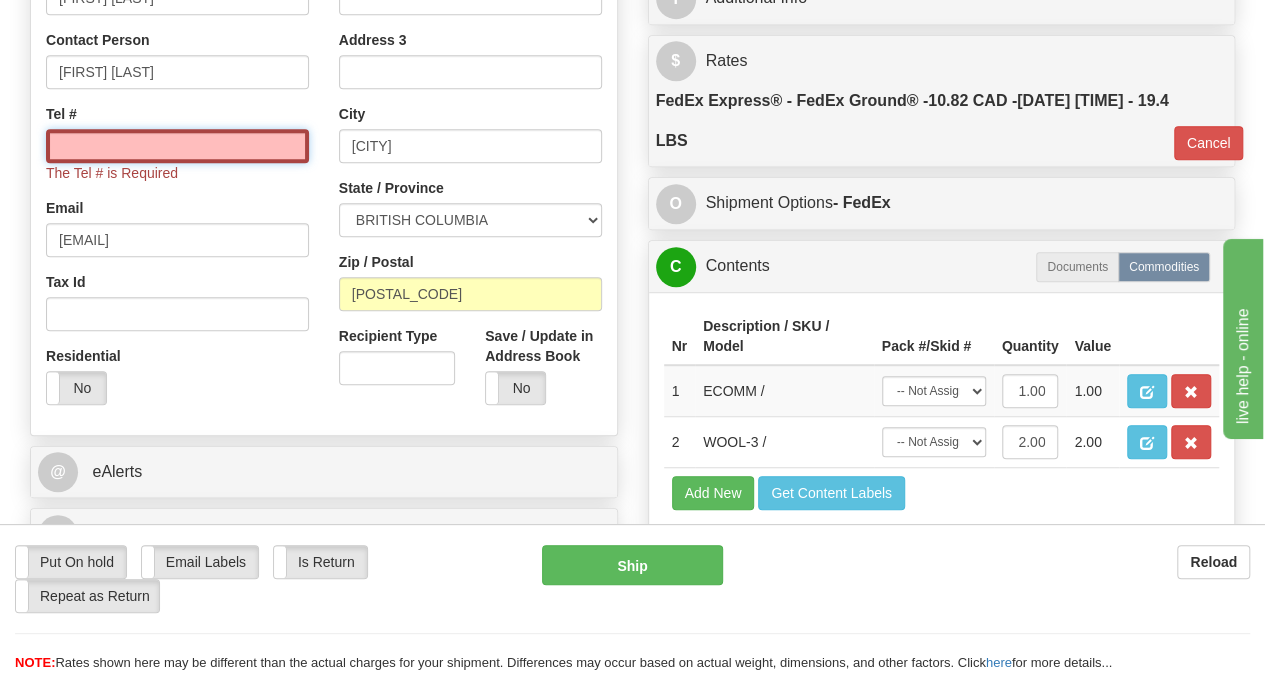 click on "Tel #" at bounding box center (177, 146) 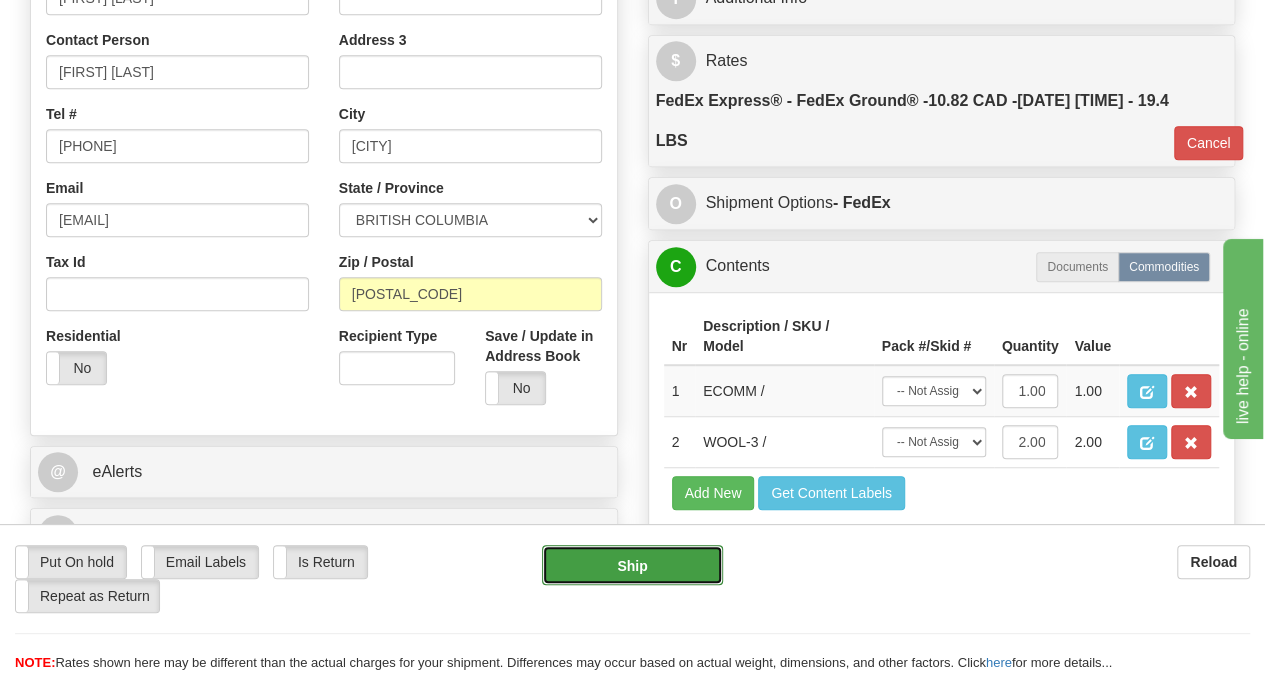 click on "Ship" at bounding box center (632, 565) 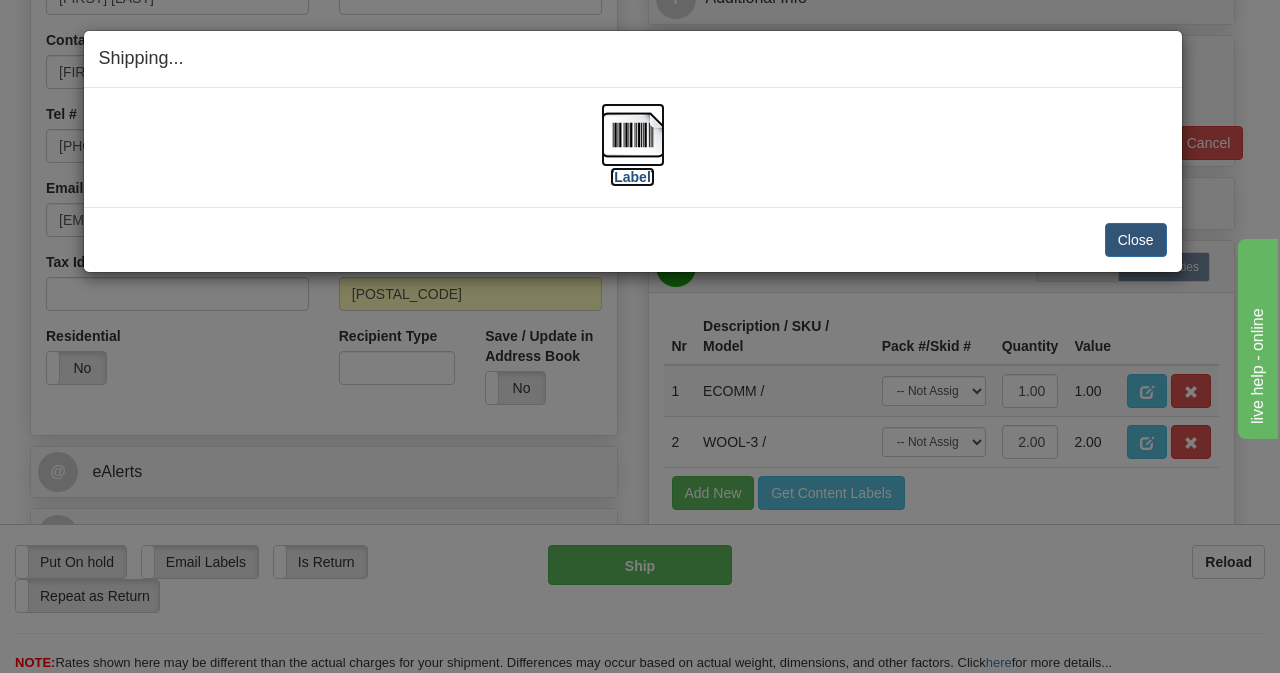 click at bounding box center [633, 135] 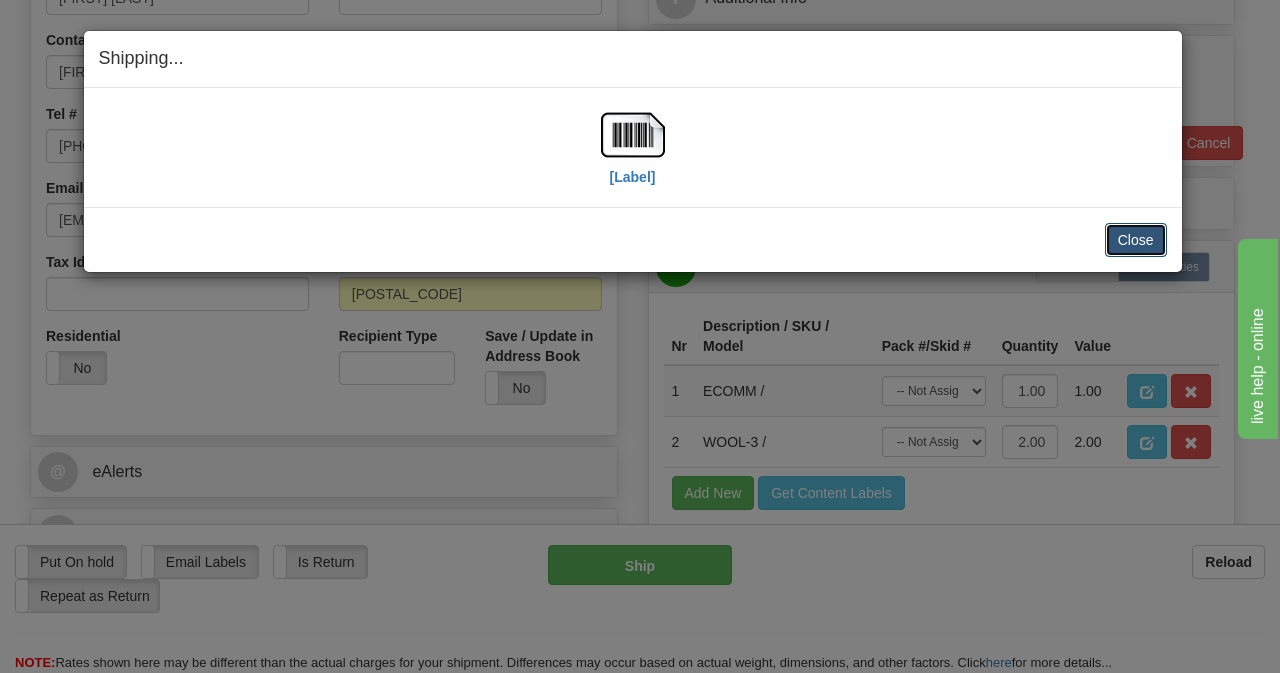 click on "Close" at bounding box center [1136, 240] 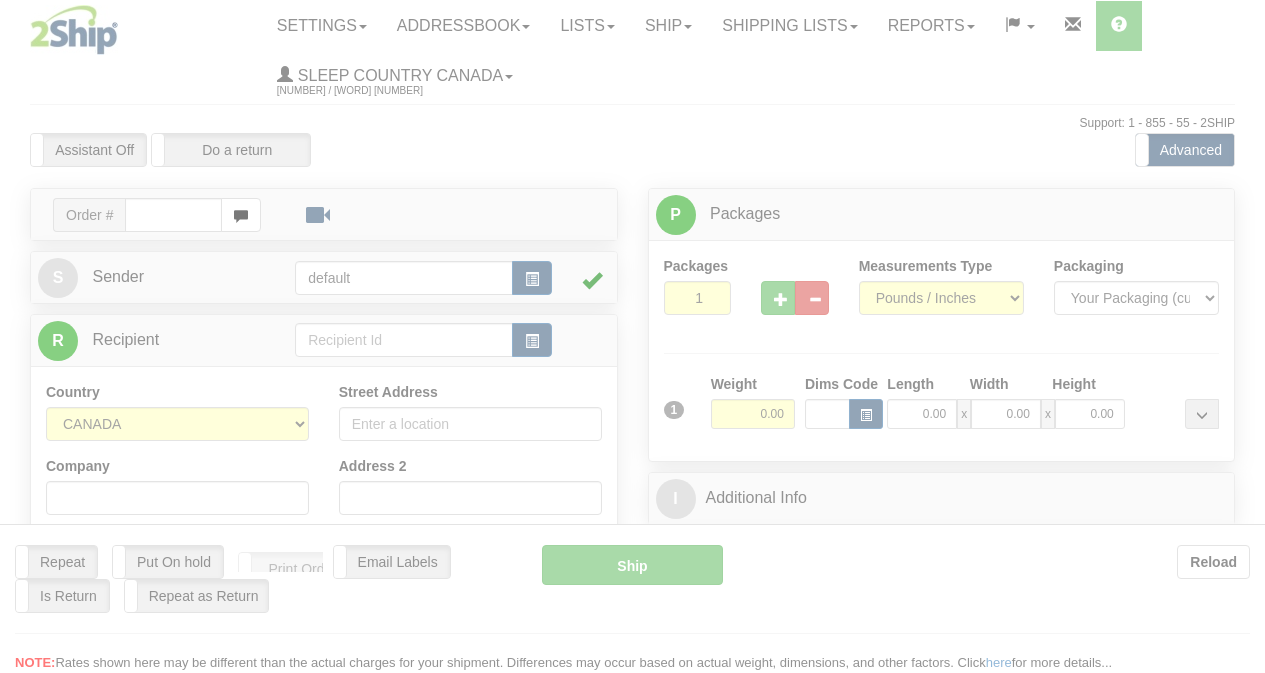 scroll, scrollTop: 0, scrollLeft: 0, axis: both 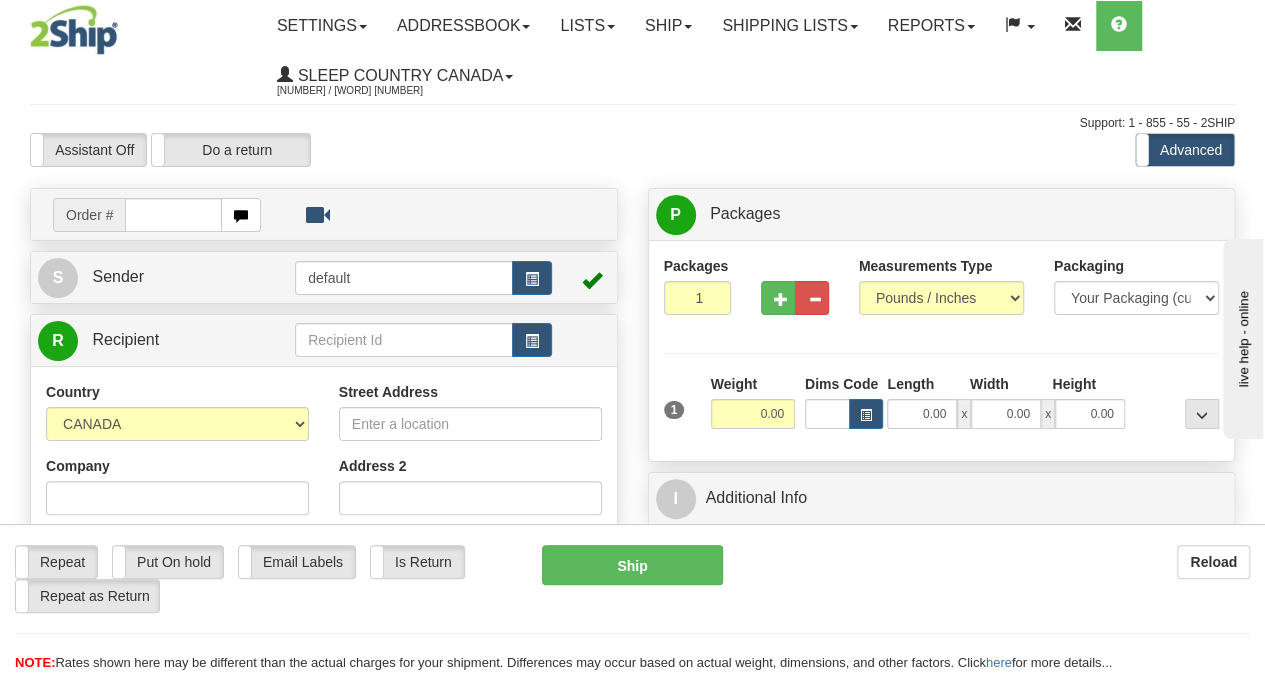 click at bounding box center [173, 215] 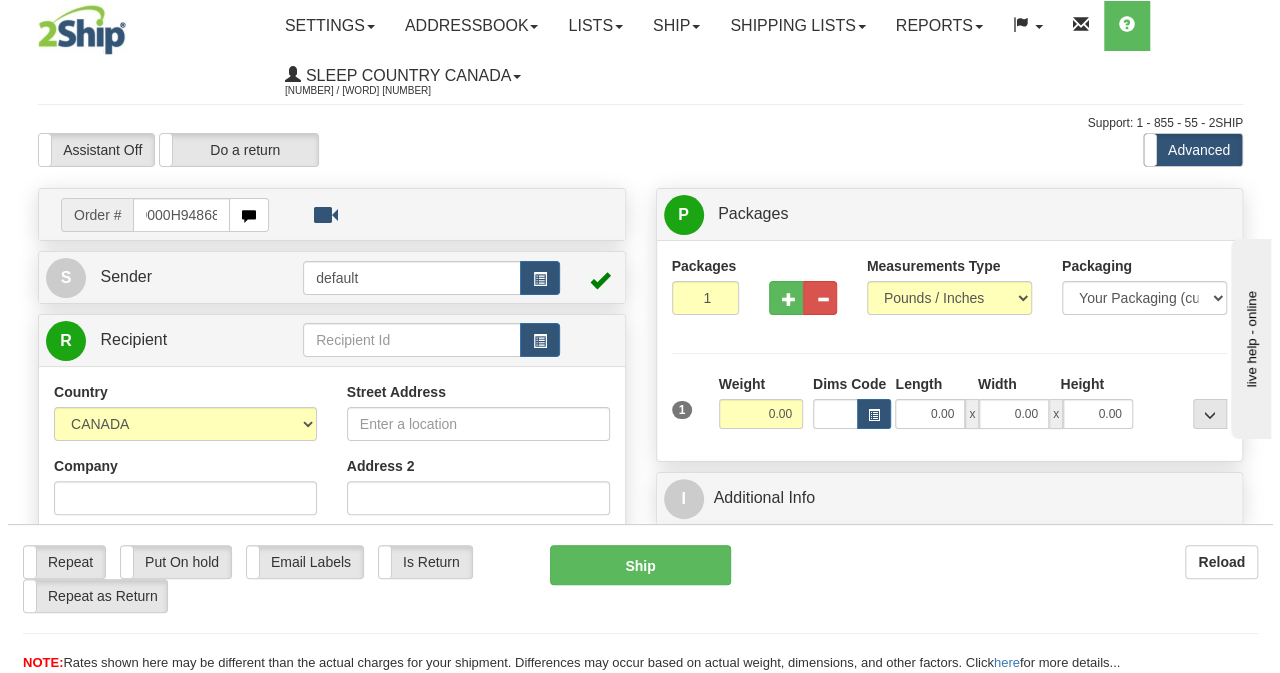 scroll, scrollTop: 0, scrollLeft: 15, axis: horizontal 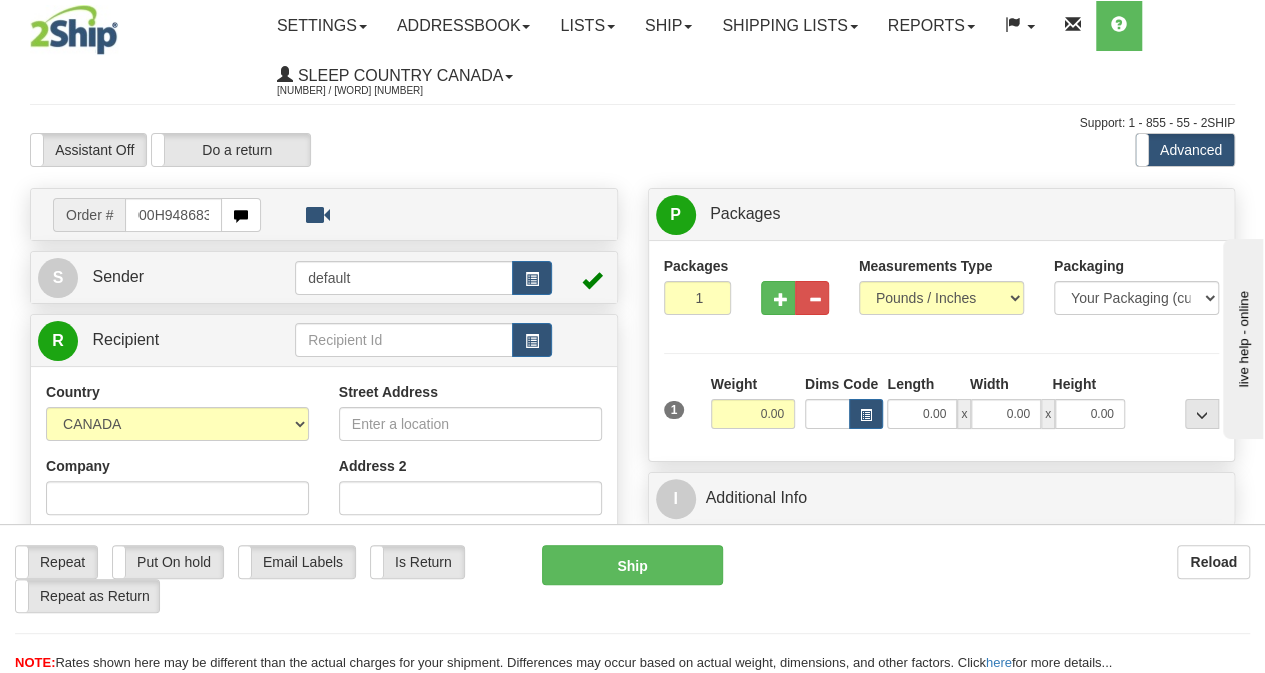 type on "9000H948683" 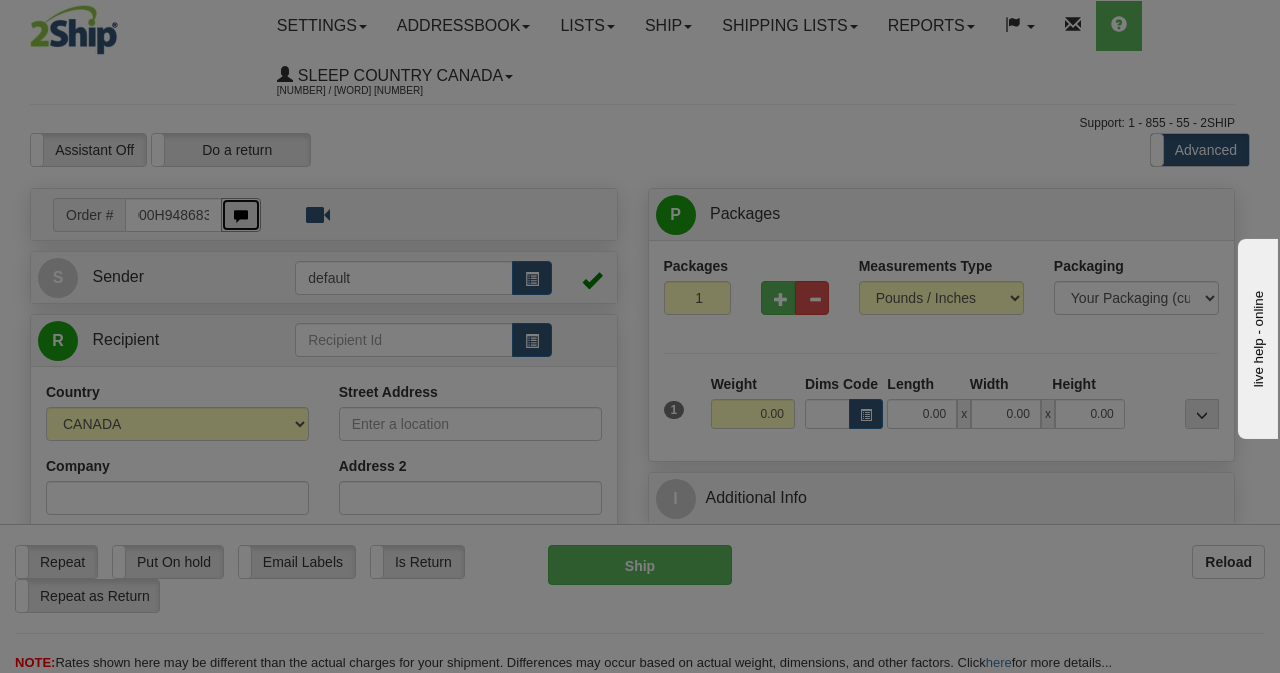 type 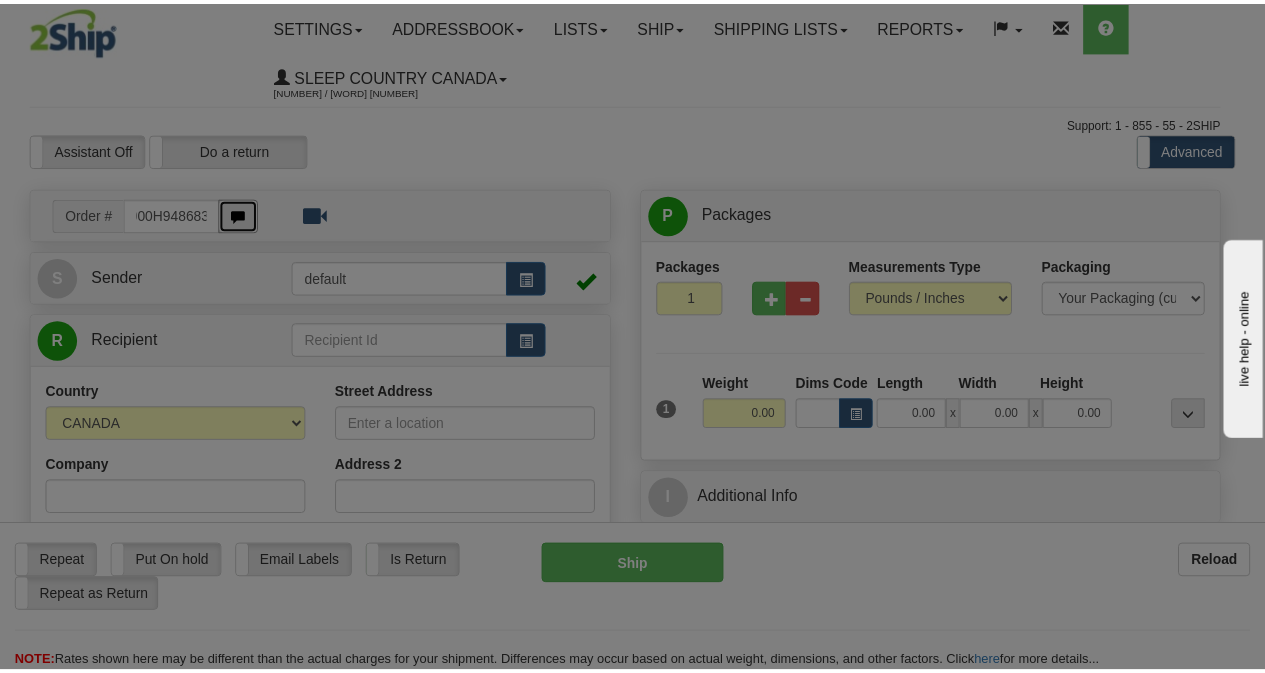 scroll, scrollTop: 0, scrollLeft: 0, axis: both 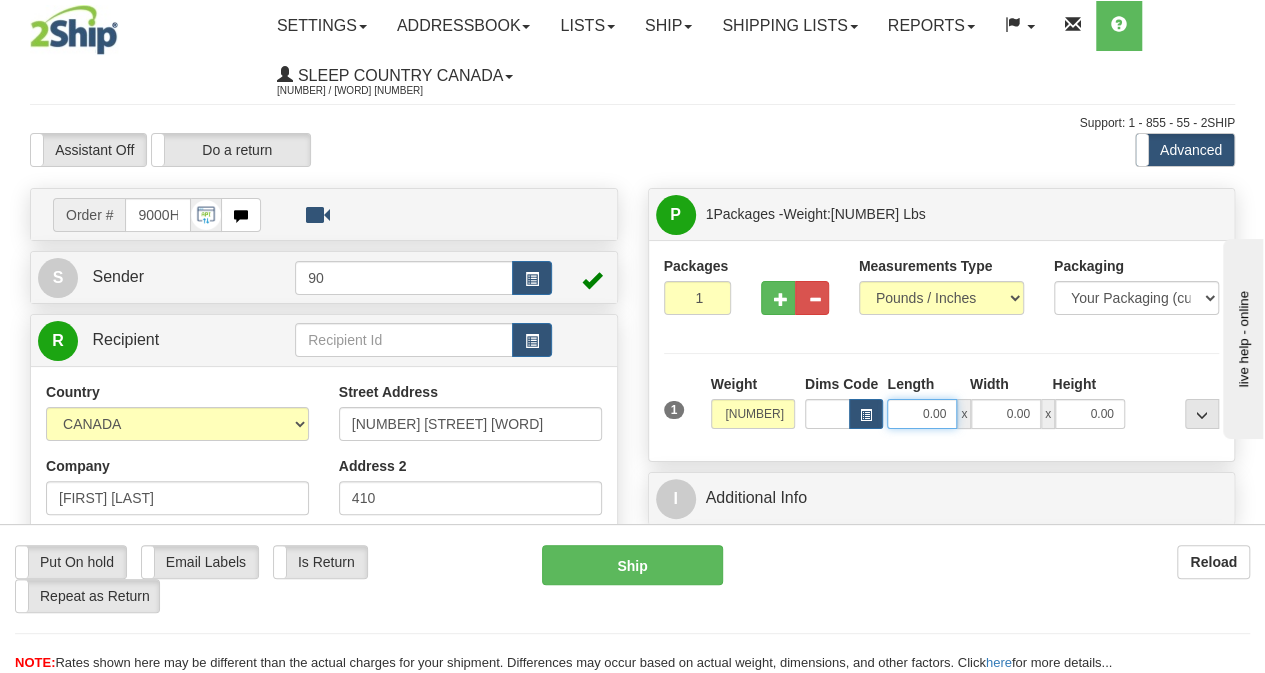 drag, startPoint x: 910, startPoint y: 407, endPoint x: 960, endPoint y: 405, distance: 50.039986 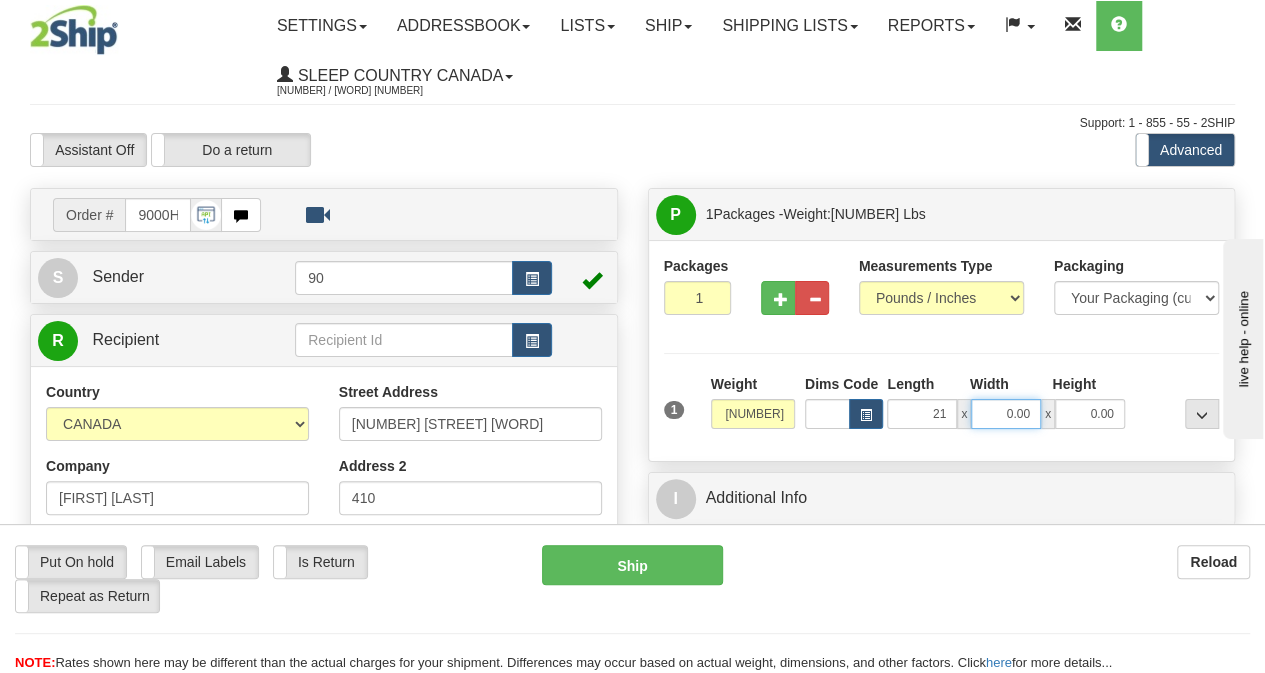 type on "21.00" 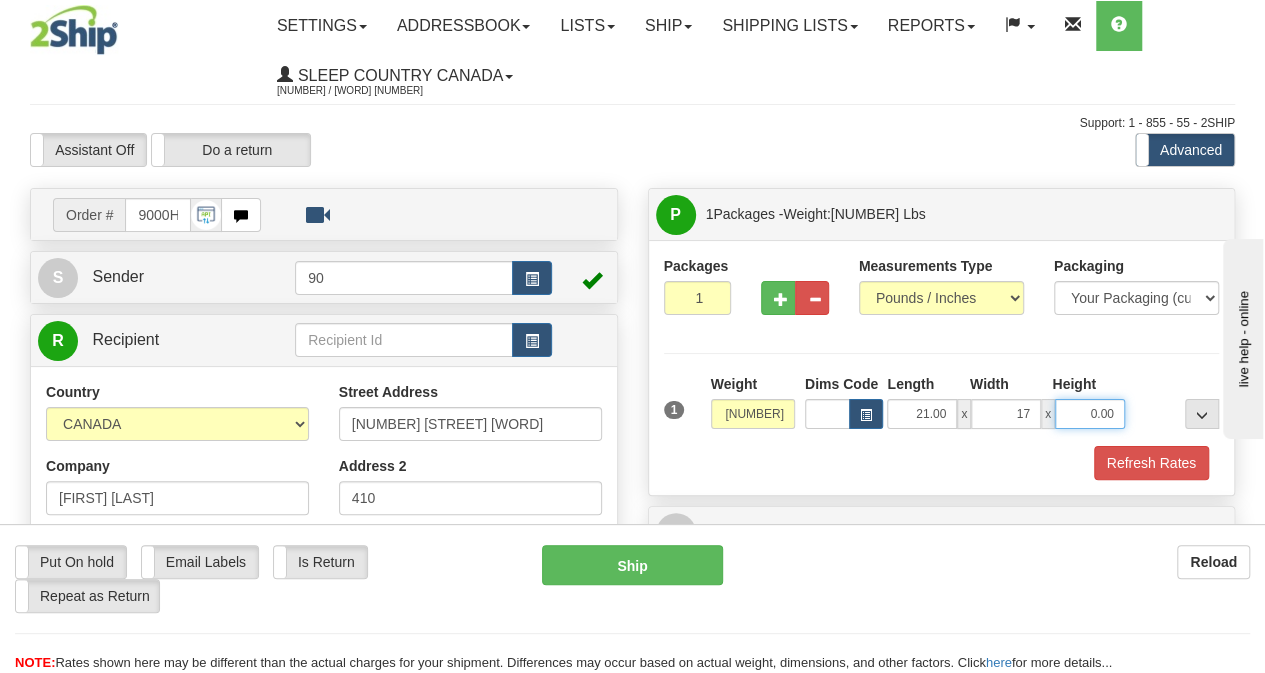 type on "17.00" 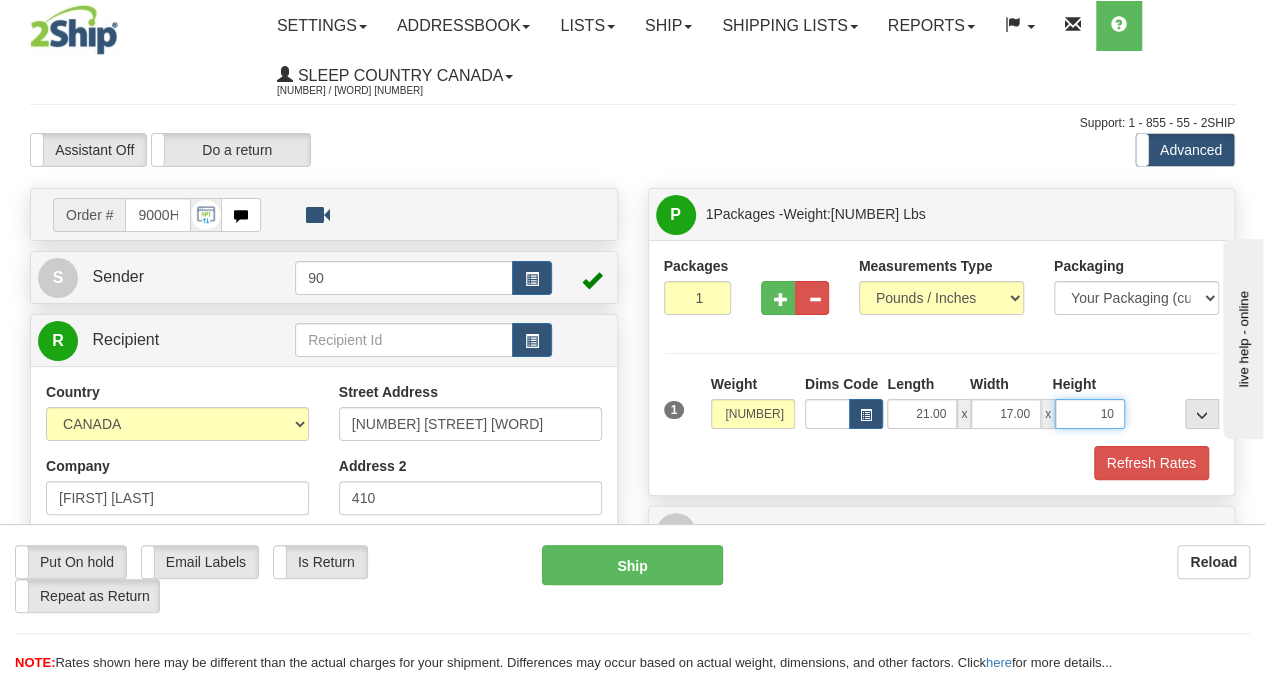 type on "10.00" 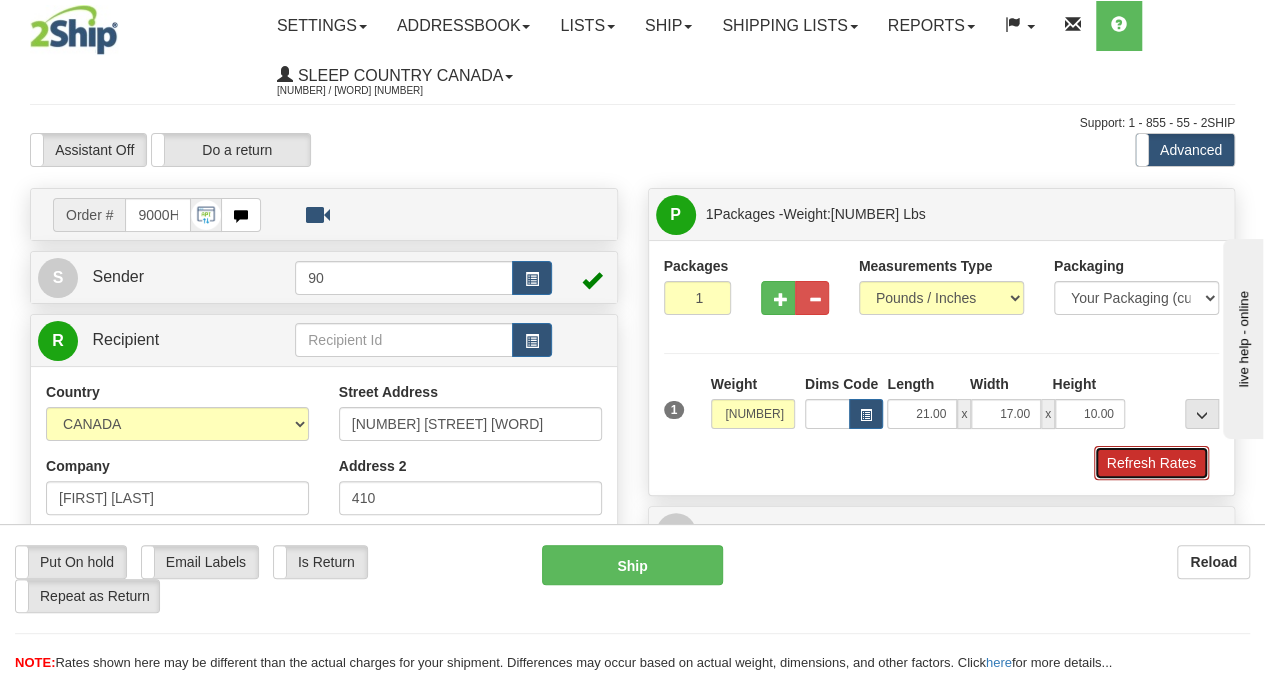 click on "Refresh Rates" at bounding box center (1151, 463) 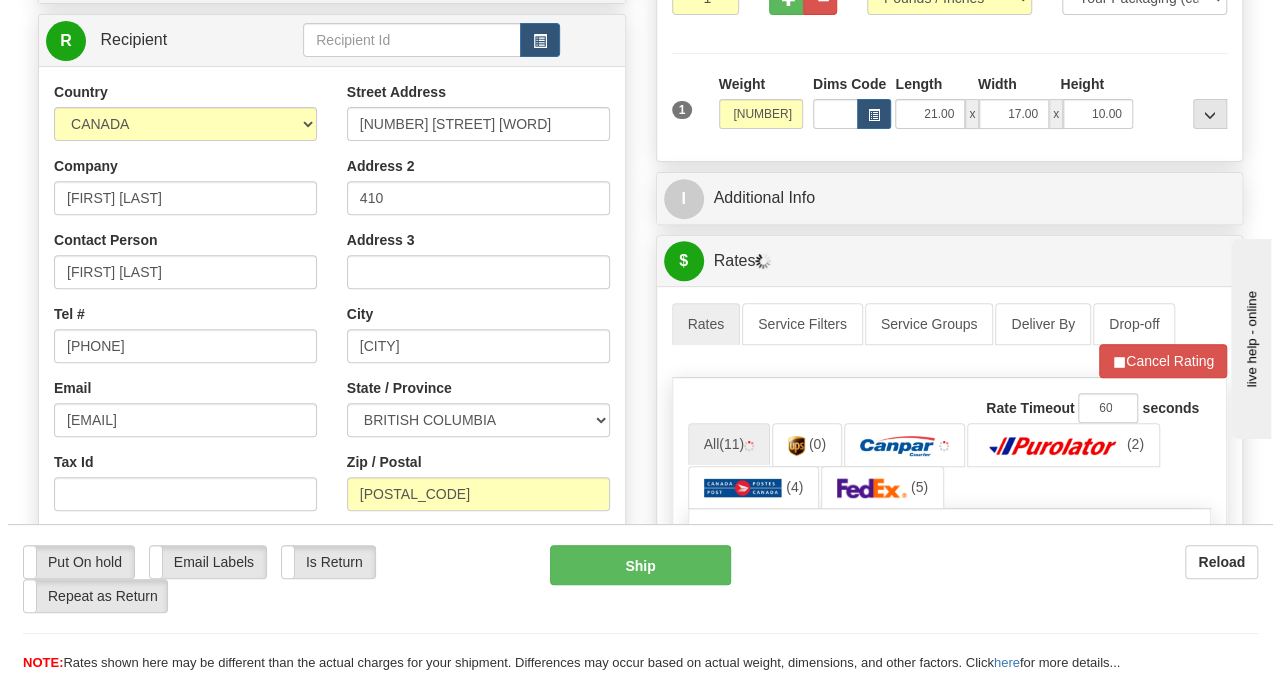 scroll, scrollTop: 600, scrollLeft: 0, axis: vertical 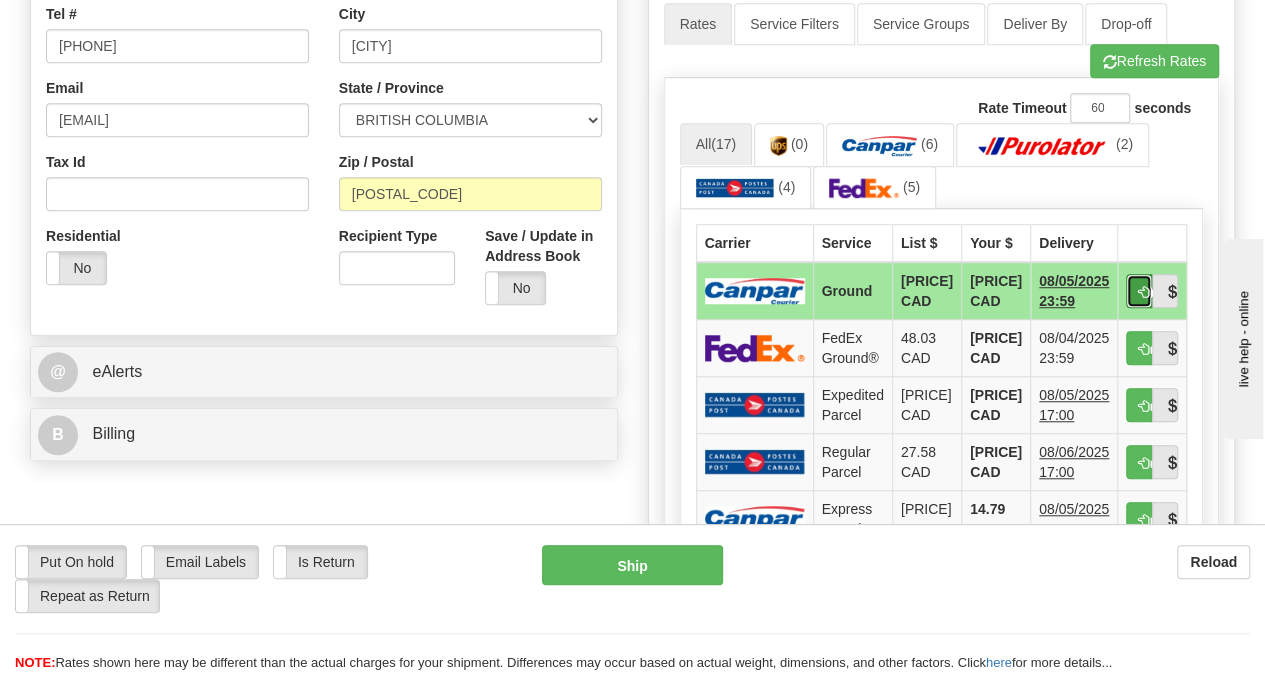 click at bounding box center (1139, 291) 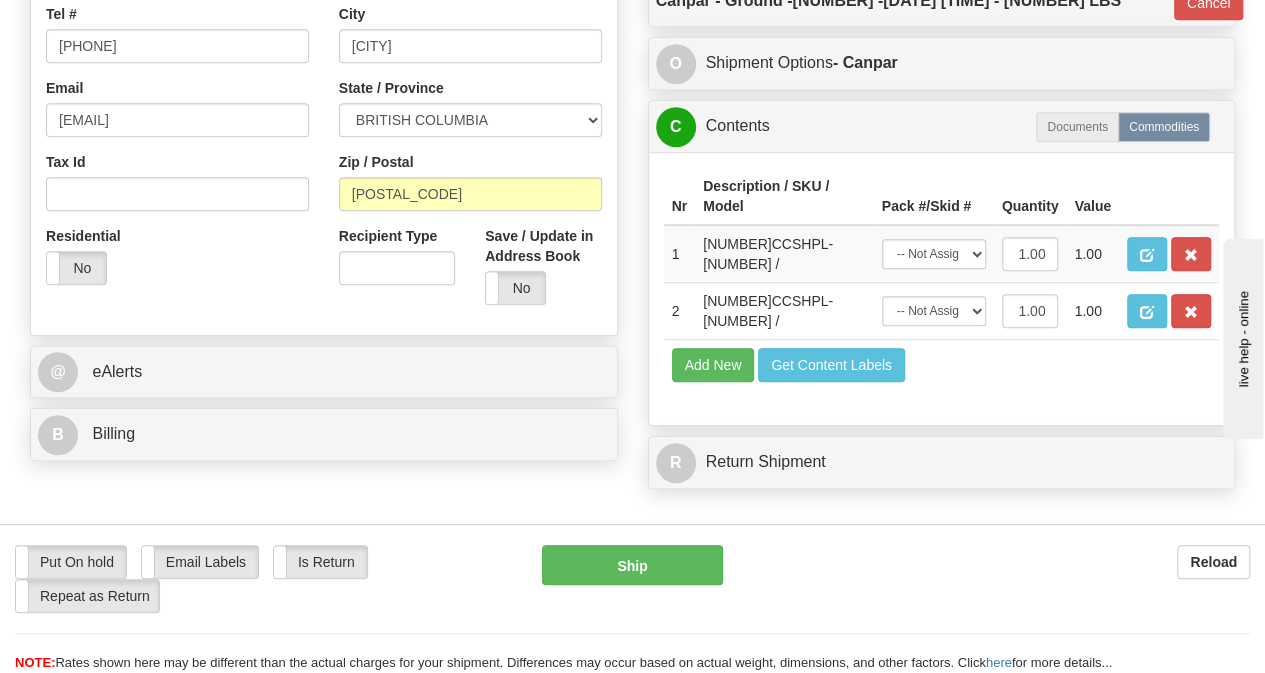 type on "1" 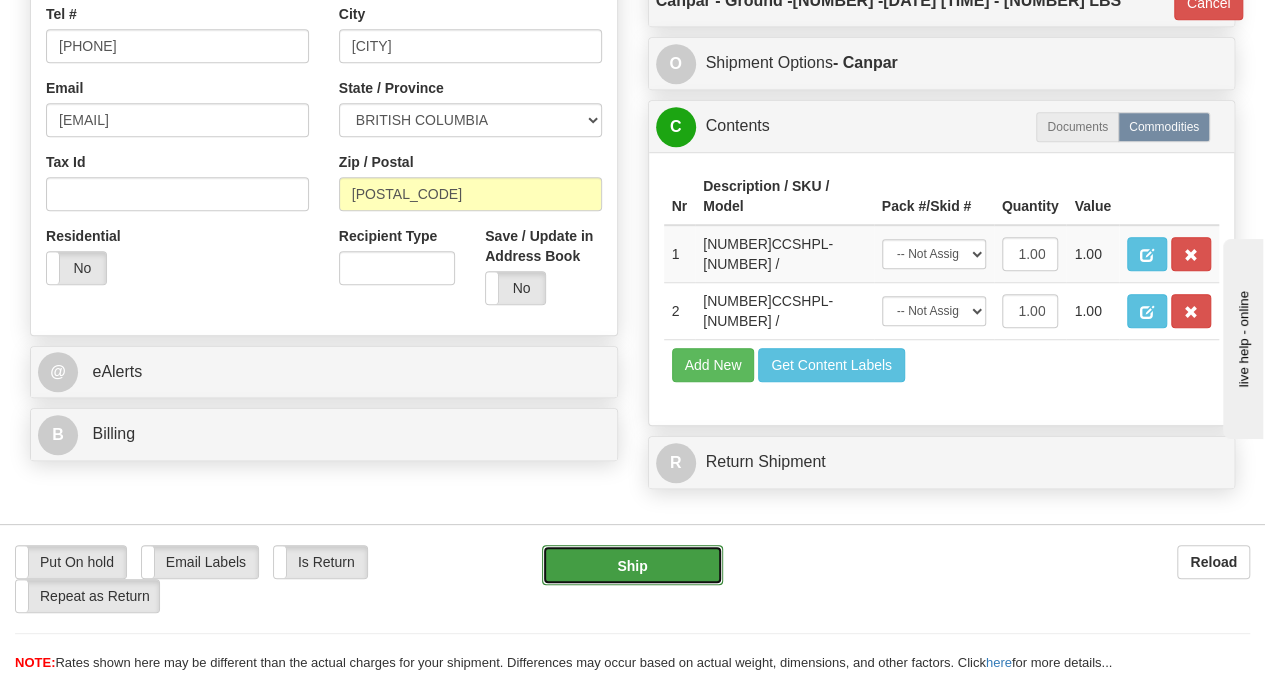 click on "Ship" at bounding box center [632, 565] 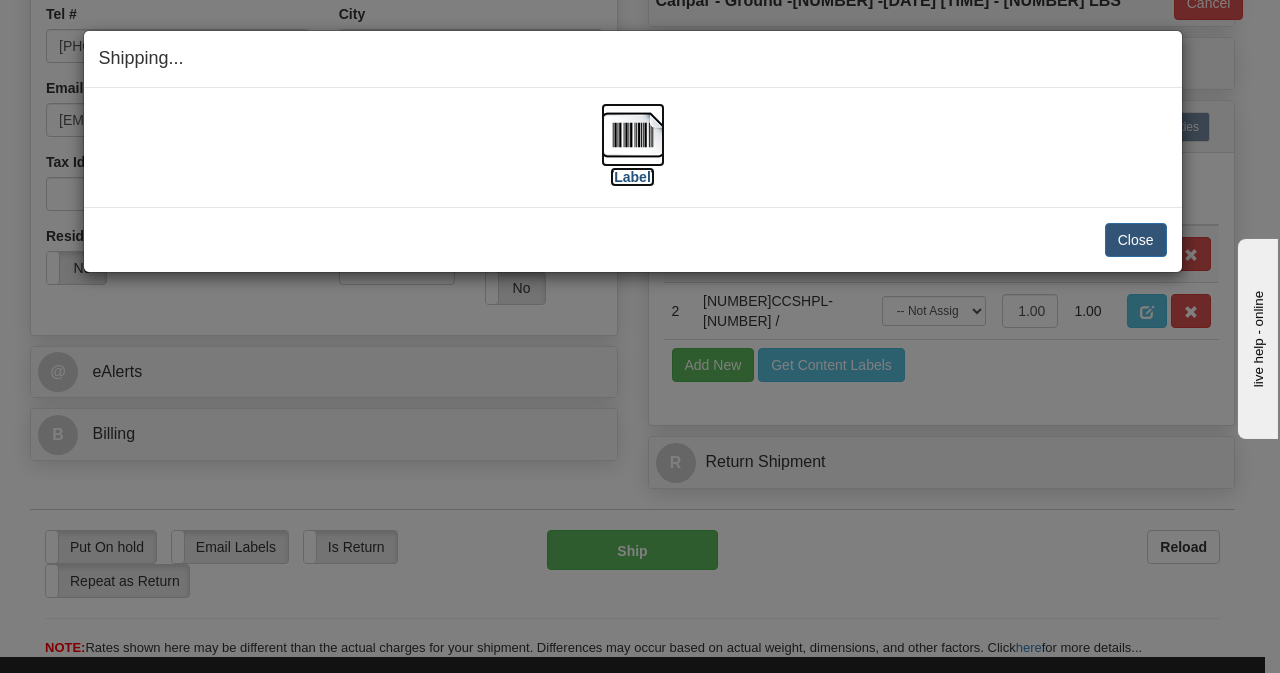 click at bounding box center (633, 135) 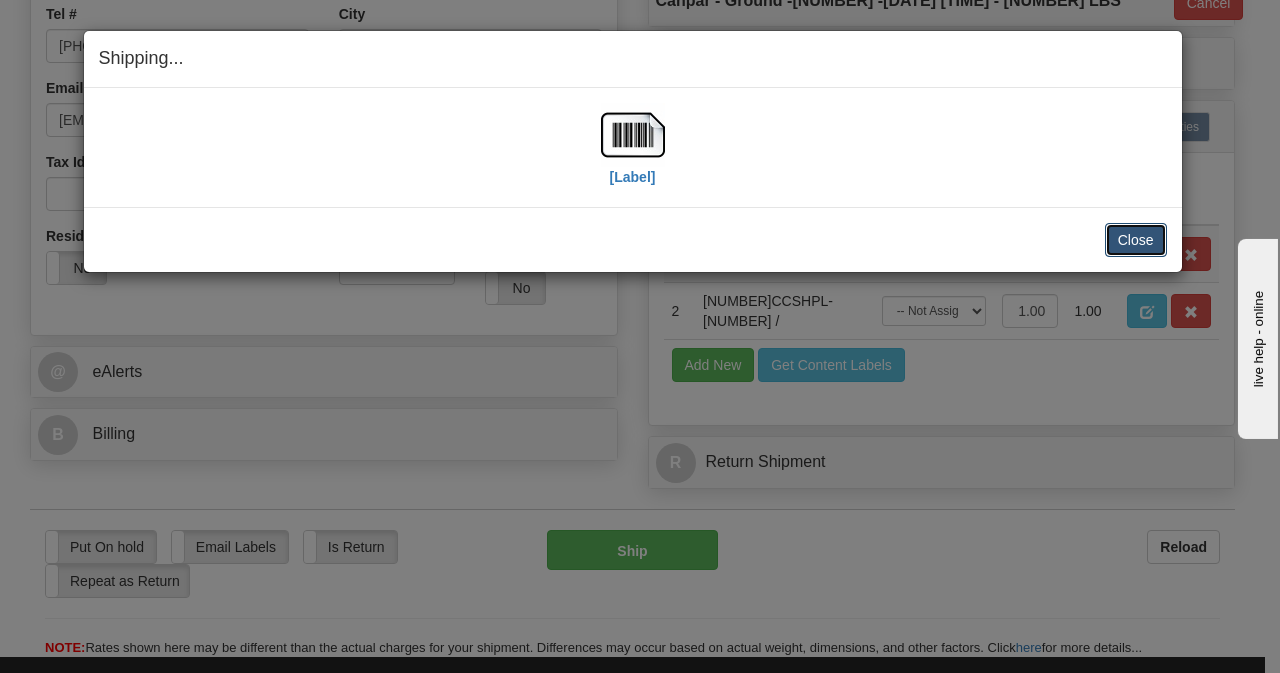 click on "Close" at bounding box center (1136, 240) 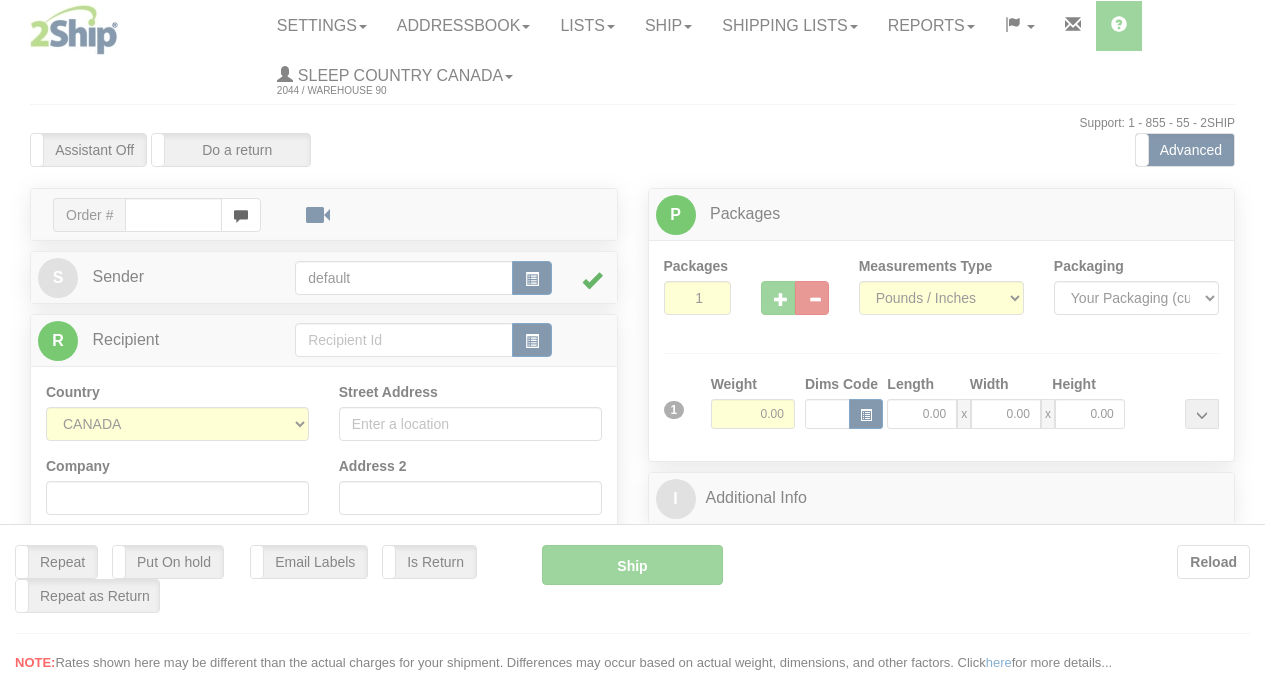 scroll, scrollTop: 0, scrollLeft: 0, axis: both 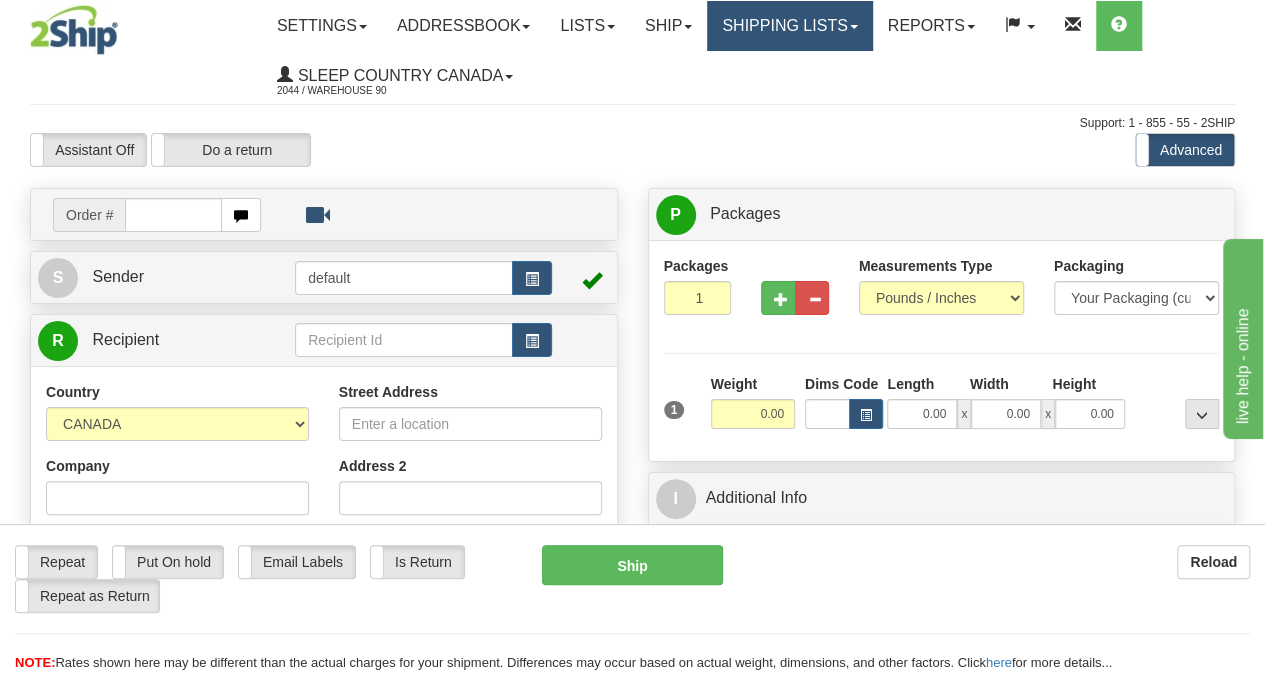 click on "Shipping lists" at bounding box center (789, 26) 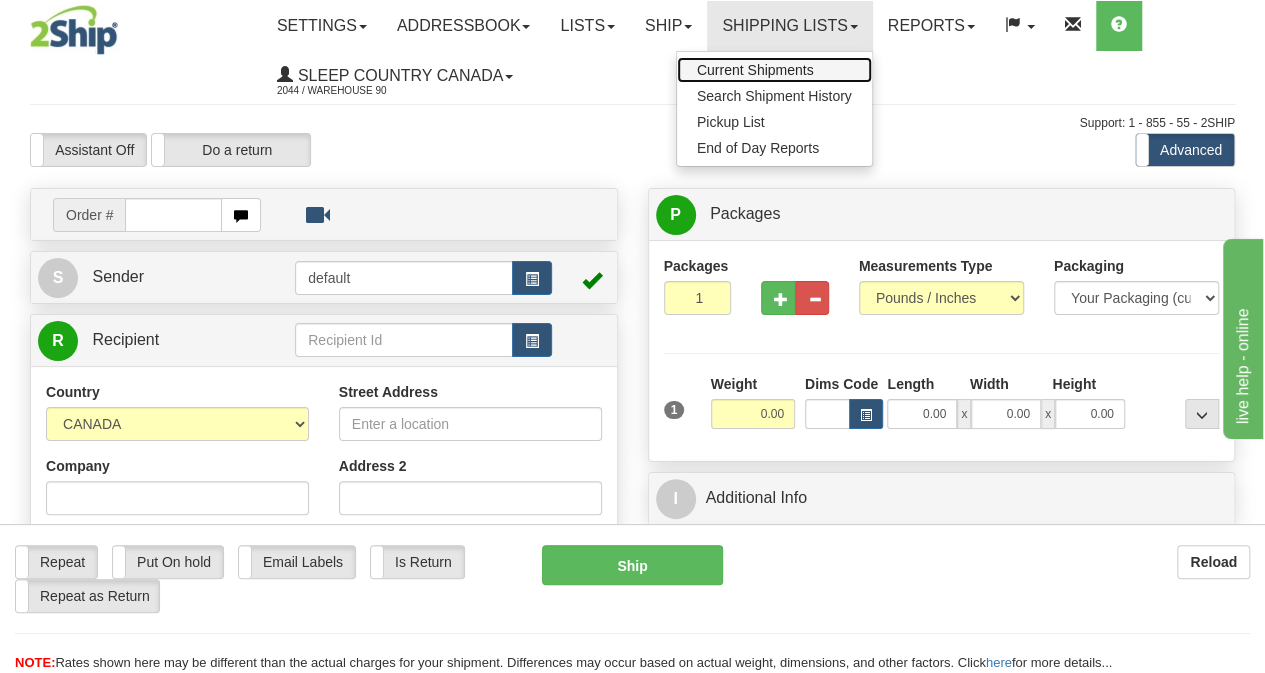 click on "Current Shipments" at bounding box center [755, 70] 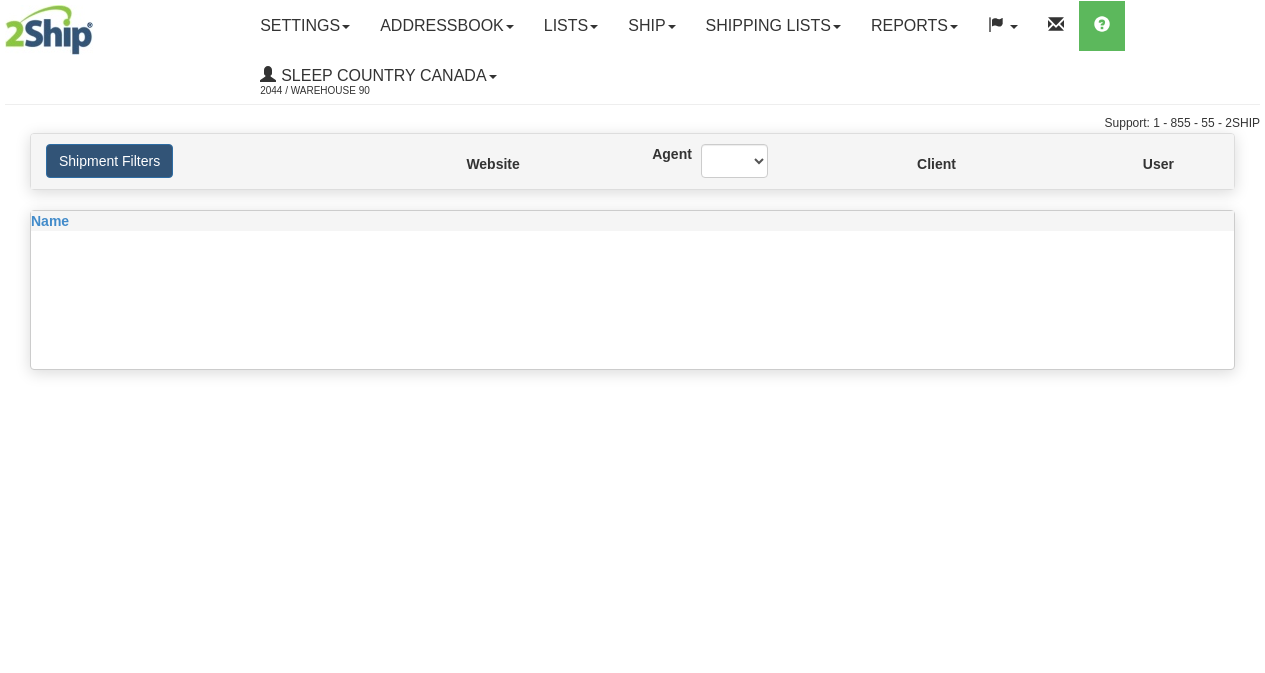 scroll, scrollTop: 0, scrollLeft: 0, axis: both 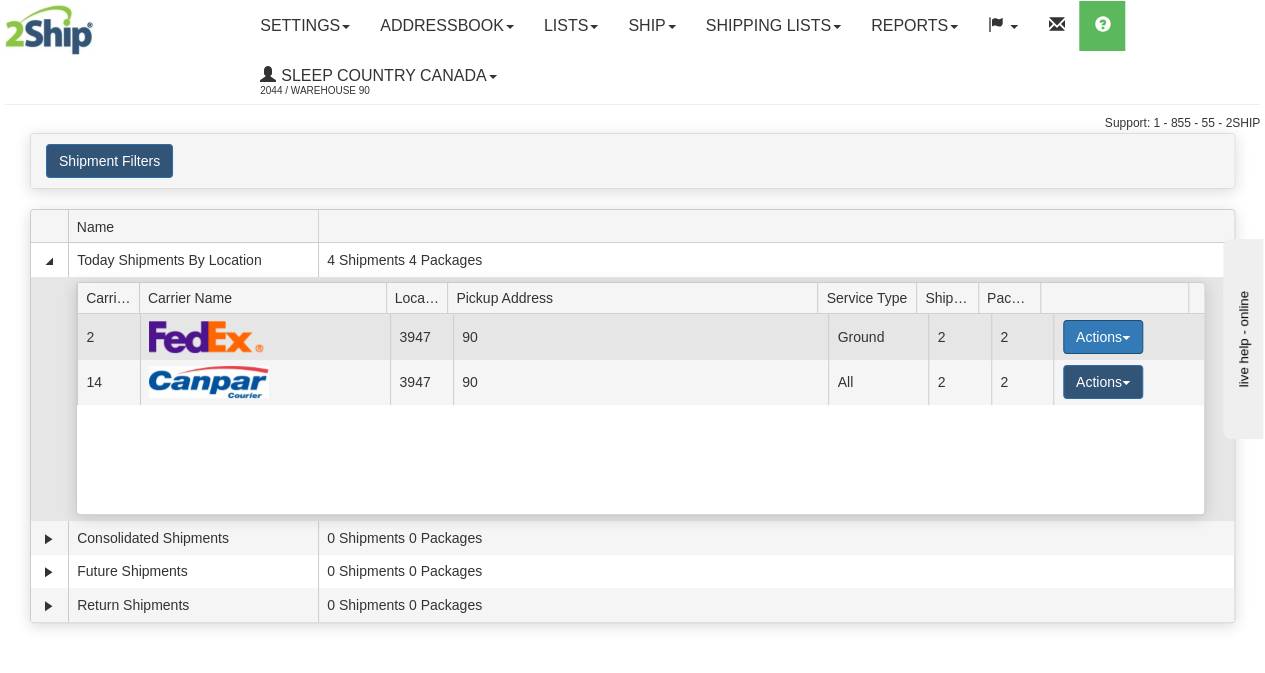 click on "Actions" at bounding box center [1103, 337] 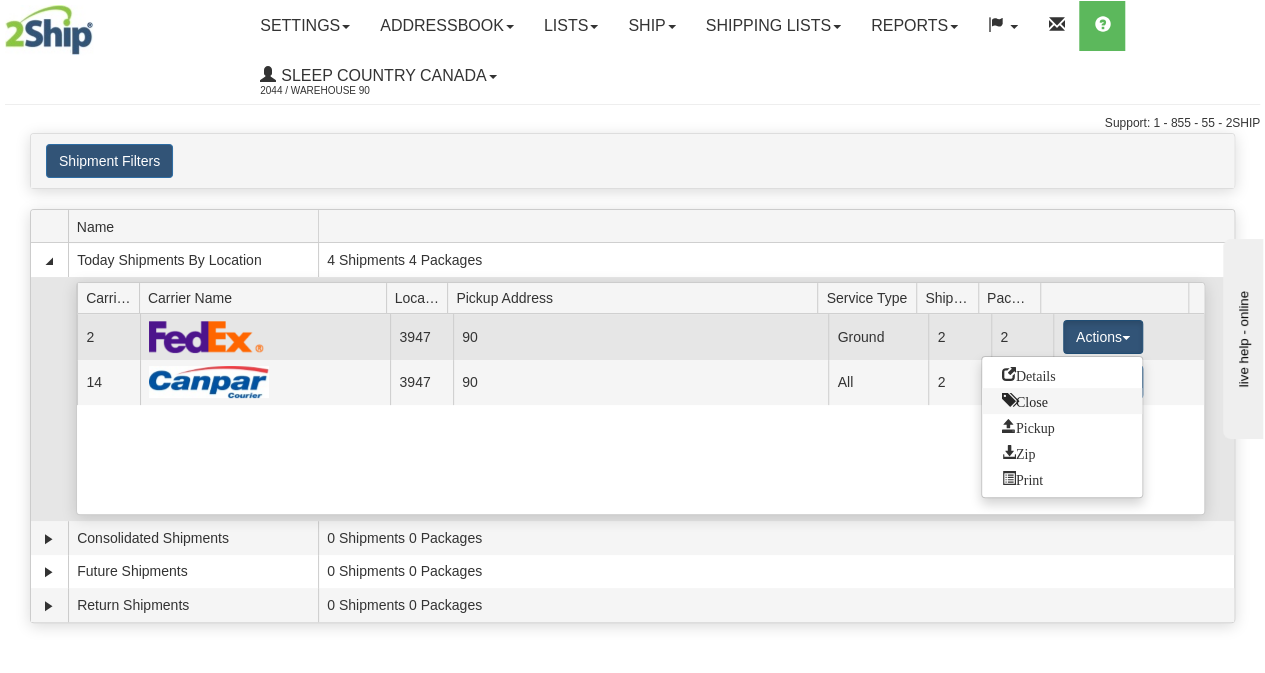 click on "Close" at bounding box center [1025, 400] 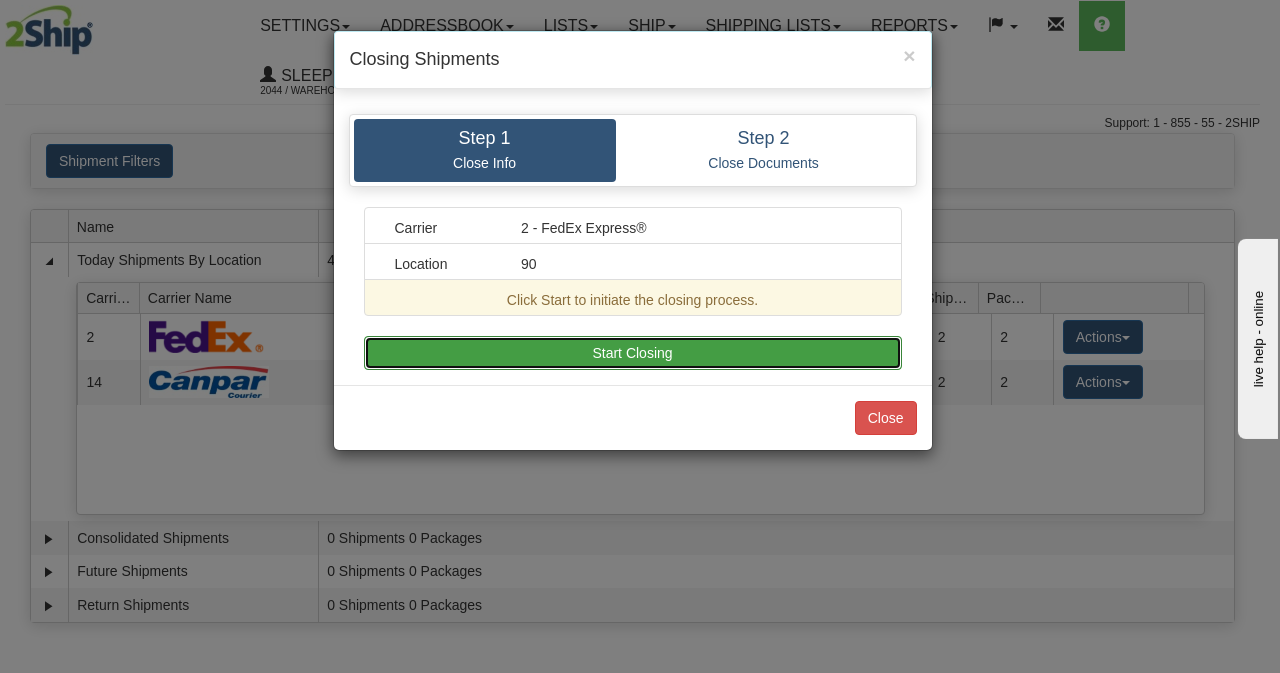 click on "Start Closing" at bounding box center (633, 353) 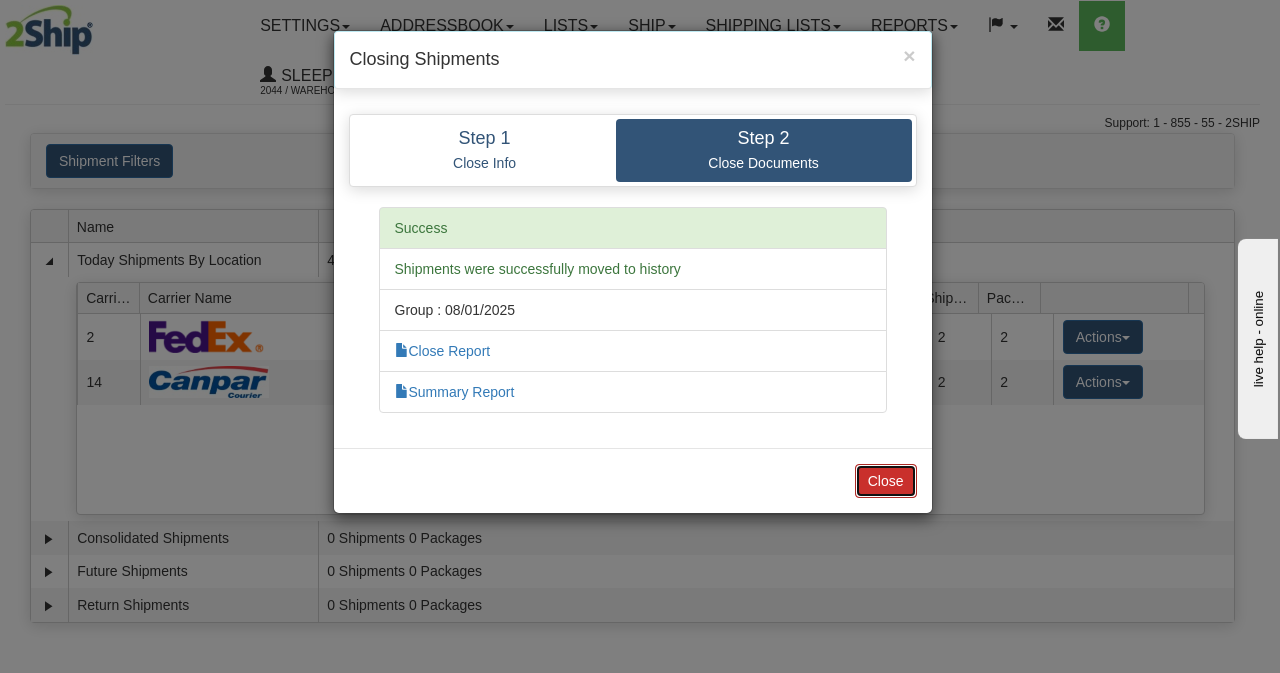 click on "Close" at bounding box center (886, 481) 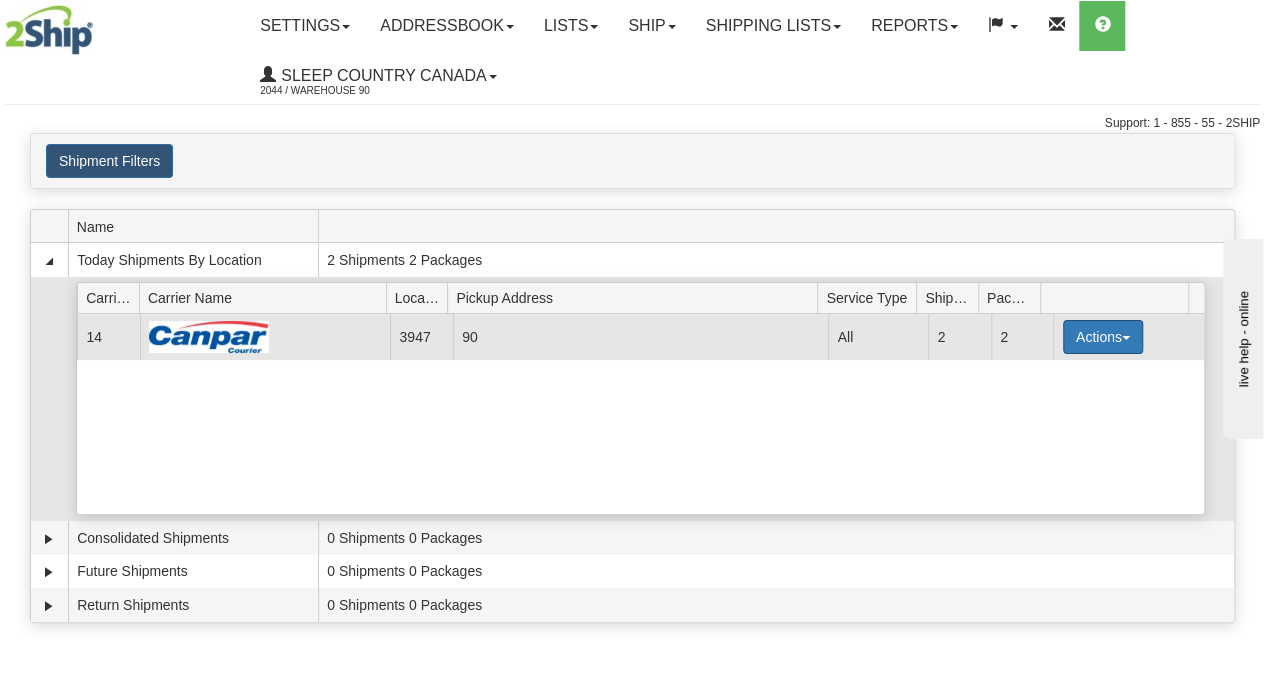 click on "Actions" at bounding box center [1103, 337] 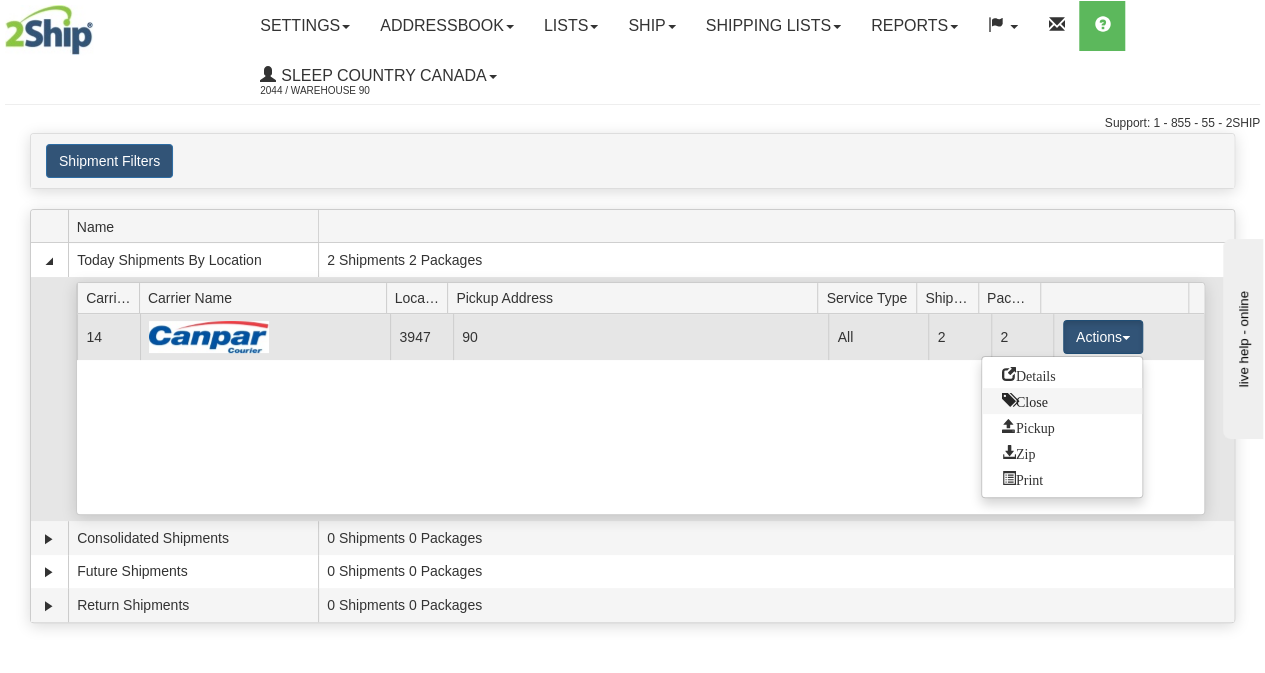 click on "Close" at bounding box center (1062, 401) 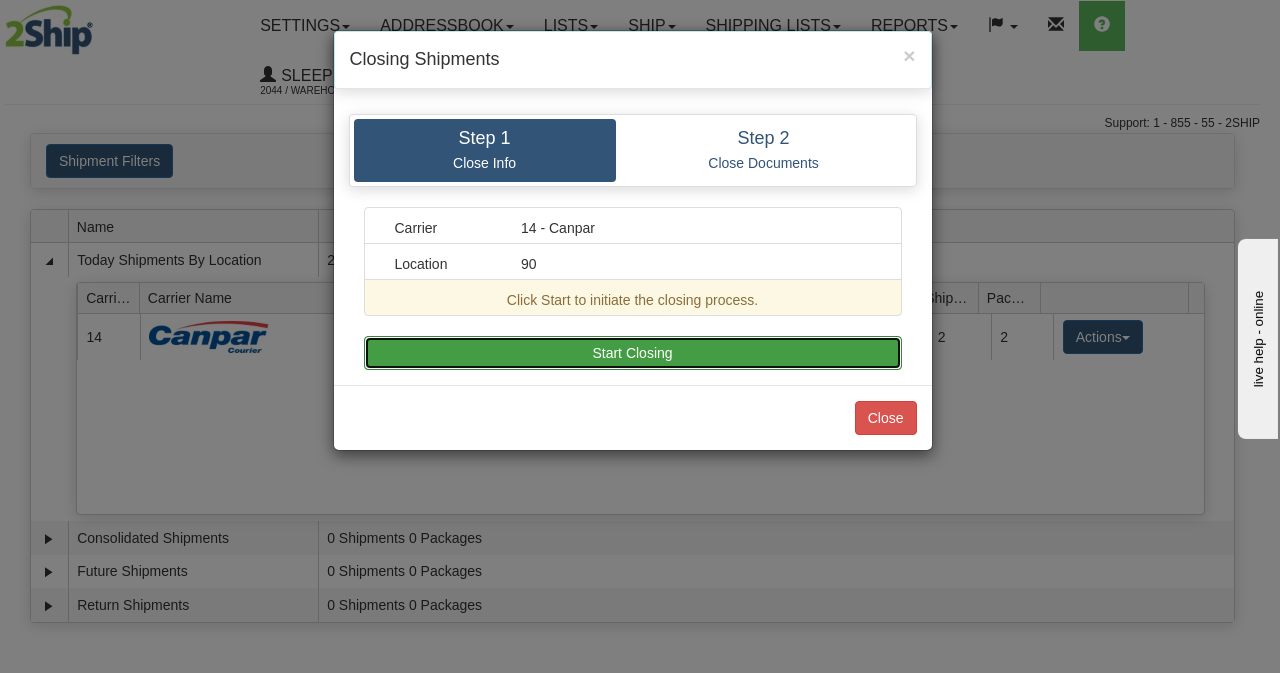 click on "Start Closing" at bounding box center (633, 353) 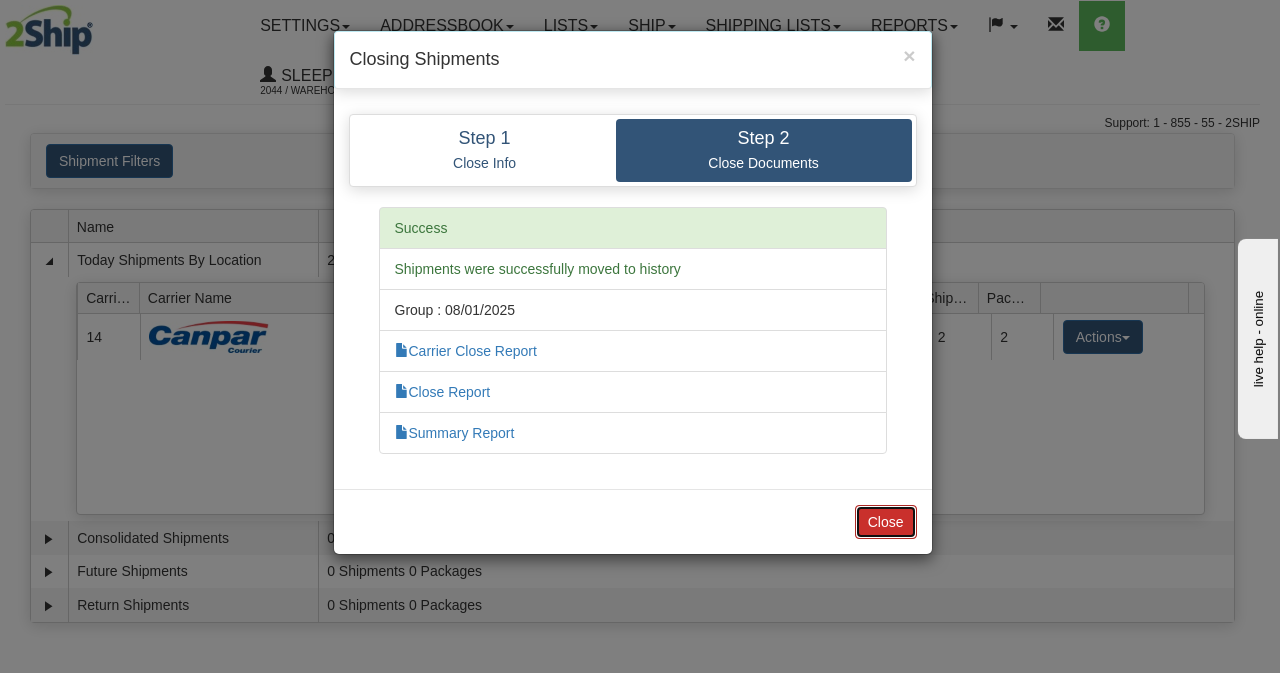 click on "Close" at bounding box center (886, 522) 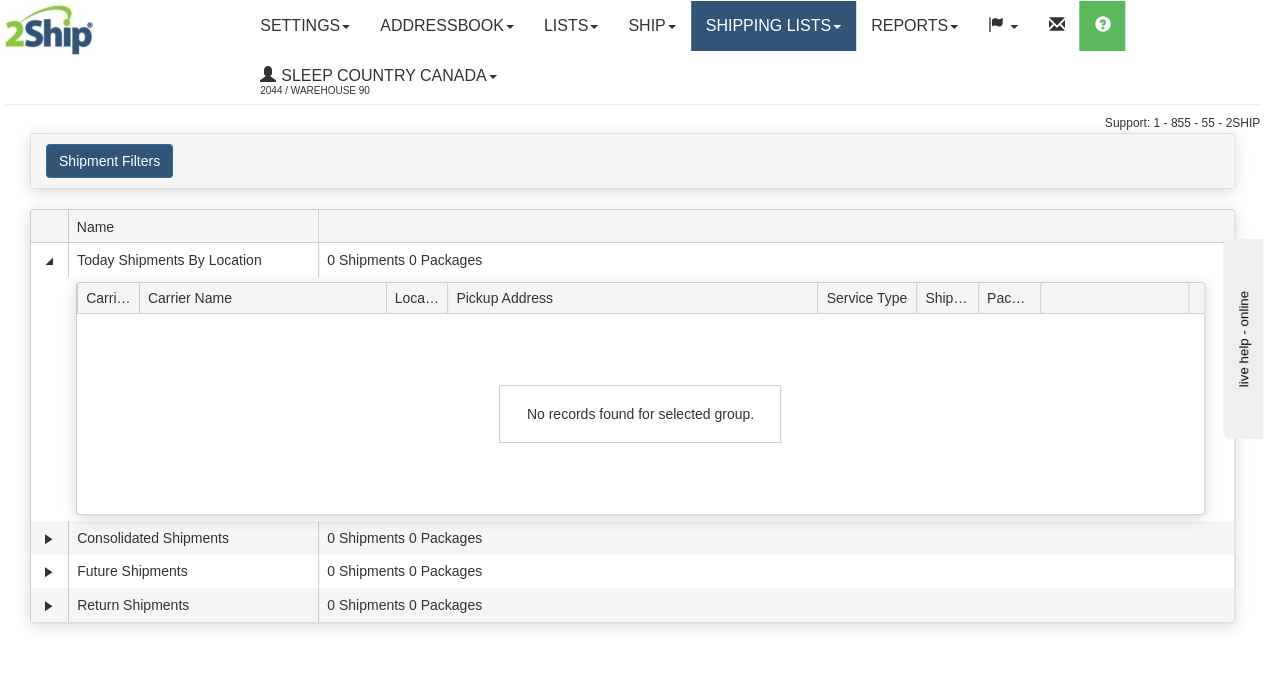 click on "Shipping lists" at bounding box center (773, 26) 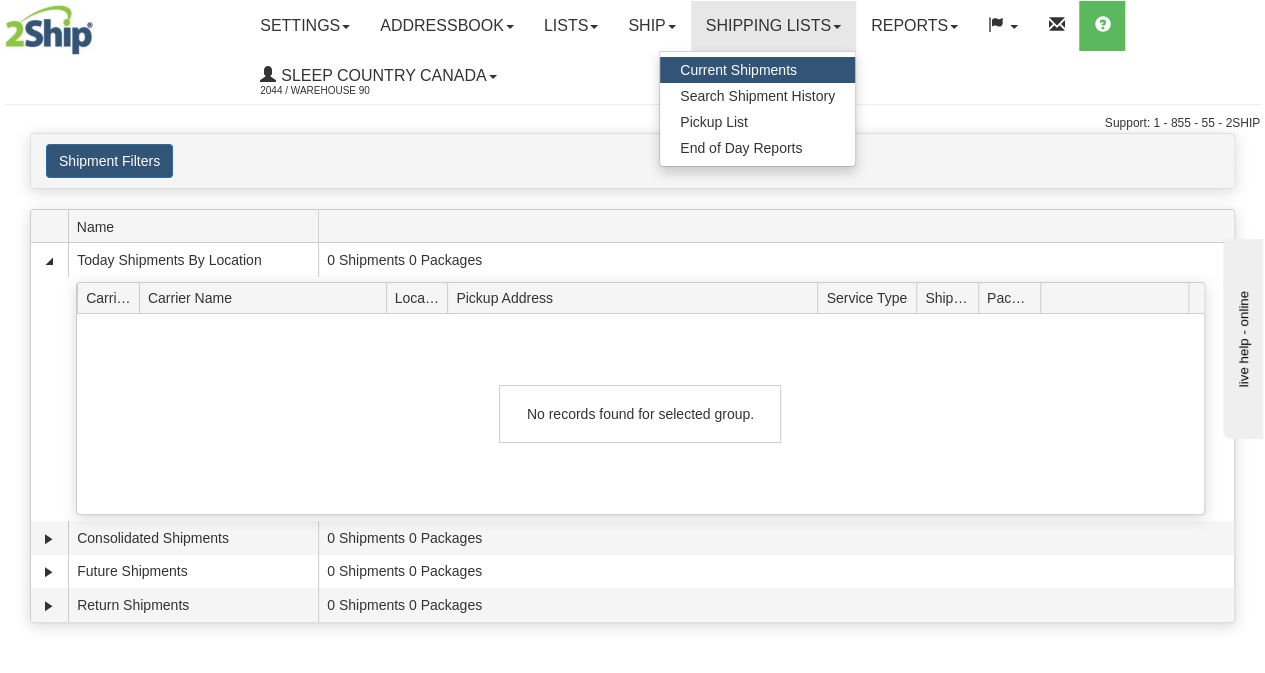 click at bounding box center (102, 30) 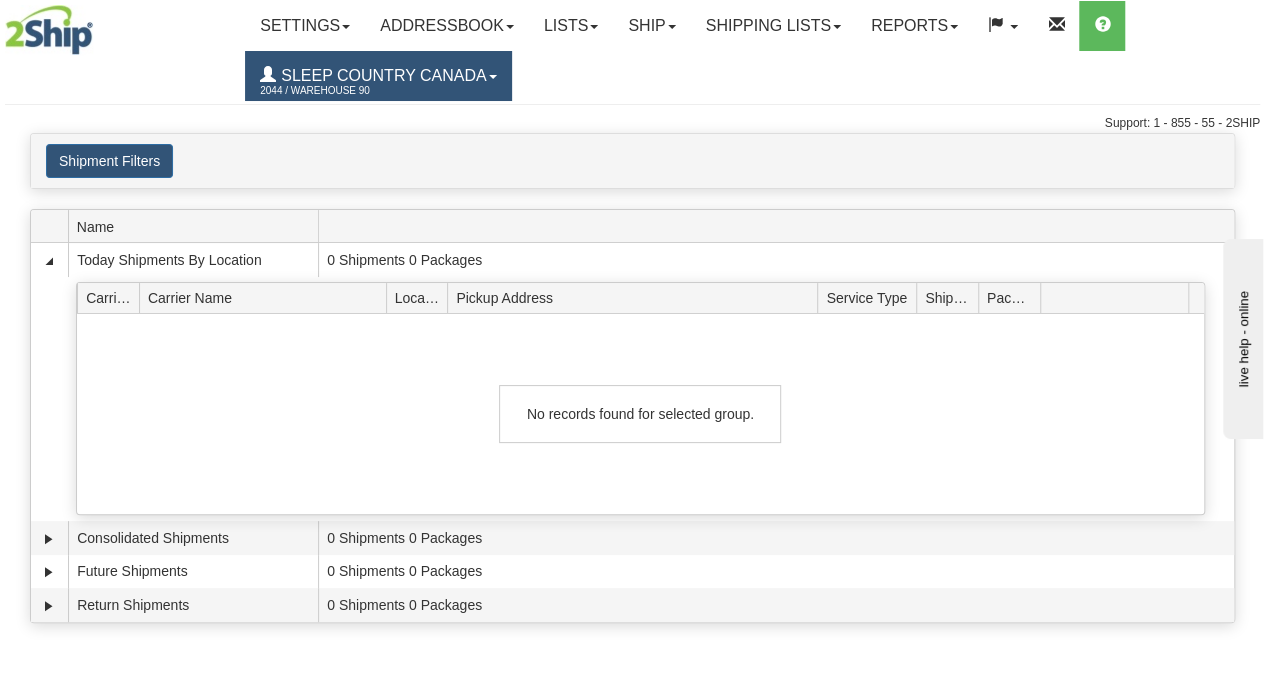 click on "Sleep Country Canada" at bounding box center [381, 75] 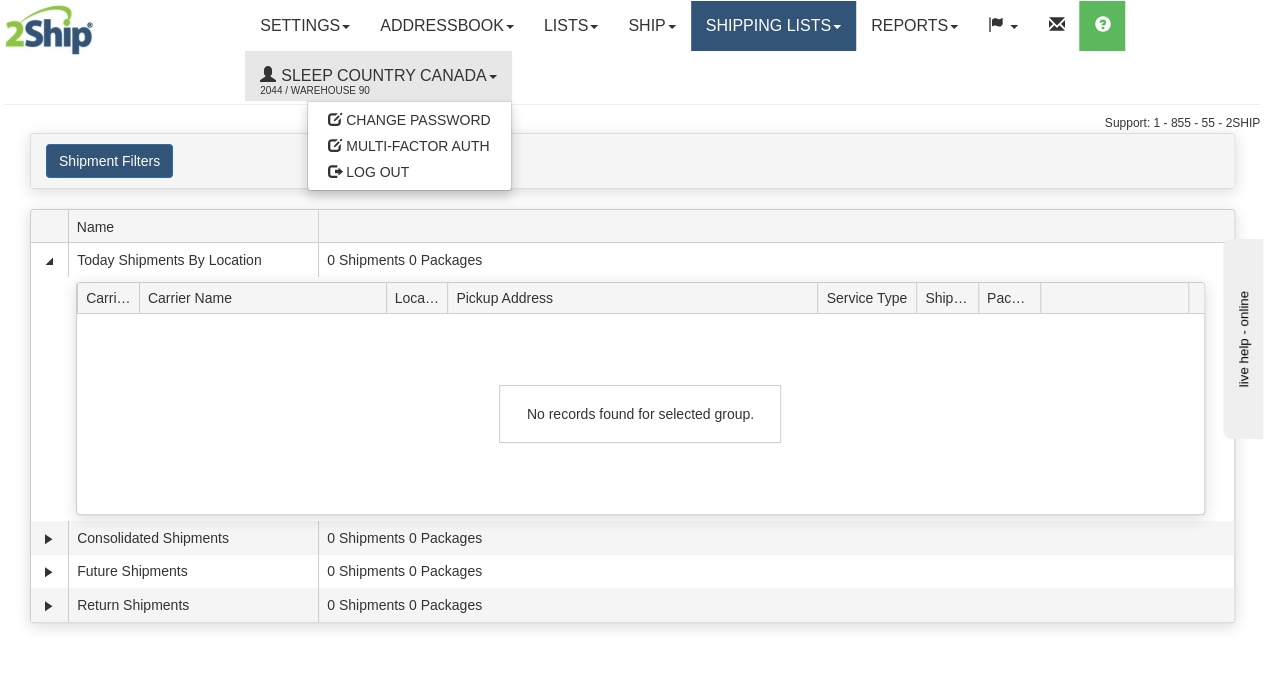 click on "Shipping lists" at bounding box center (773, 26) 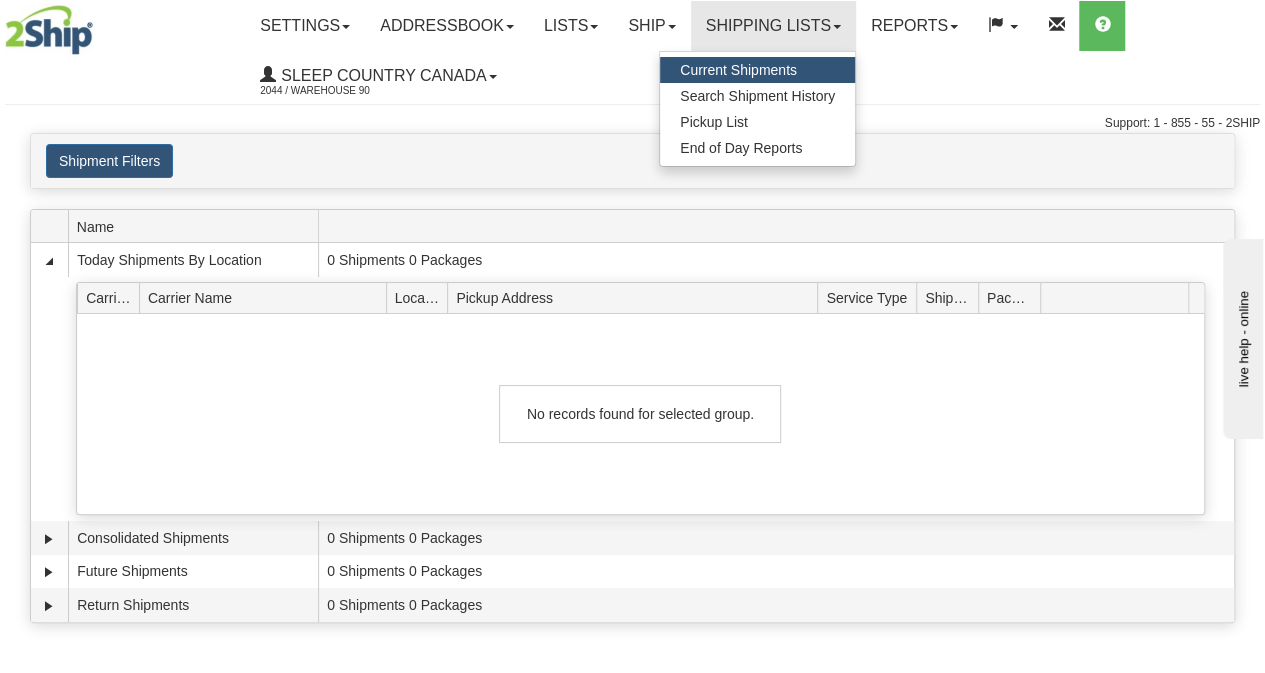 click on "Current Shipments" at bounding box center [738, 70] 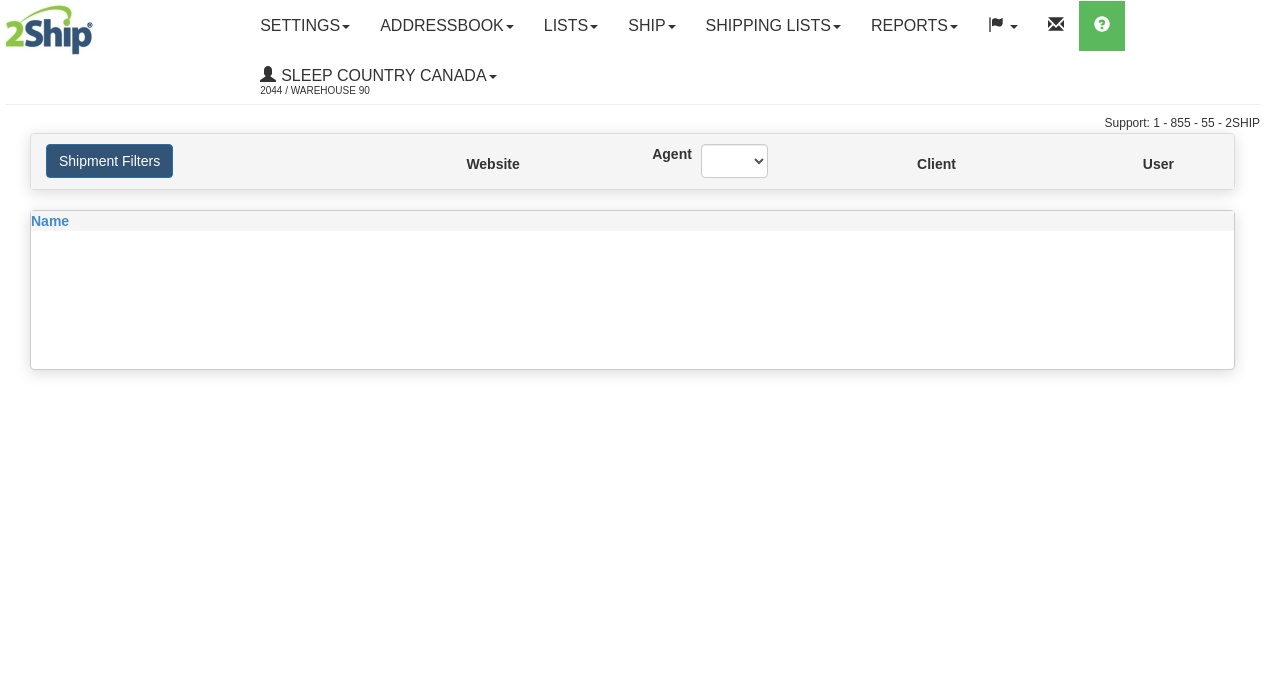 scroll, scrollTop: 0, scrollLeft: 0, axis: both 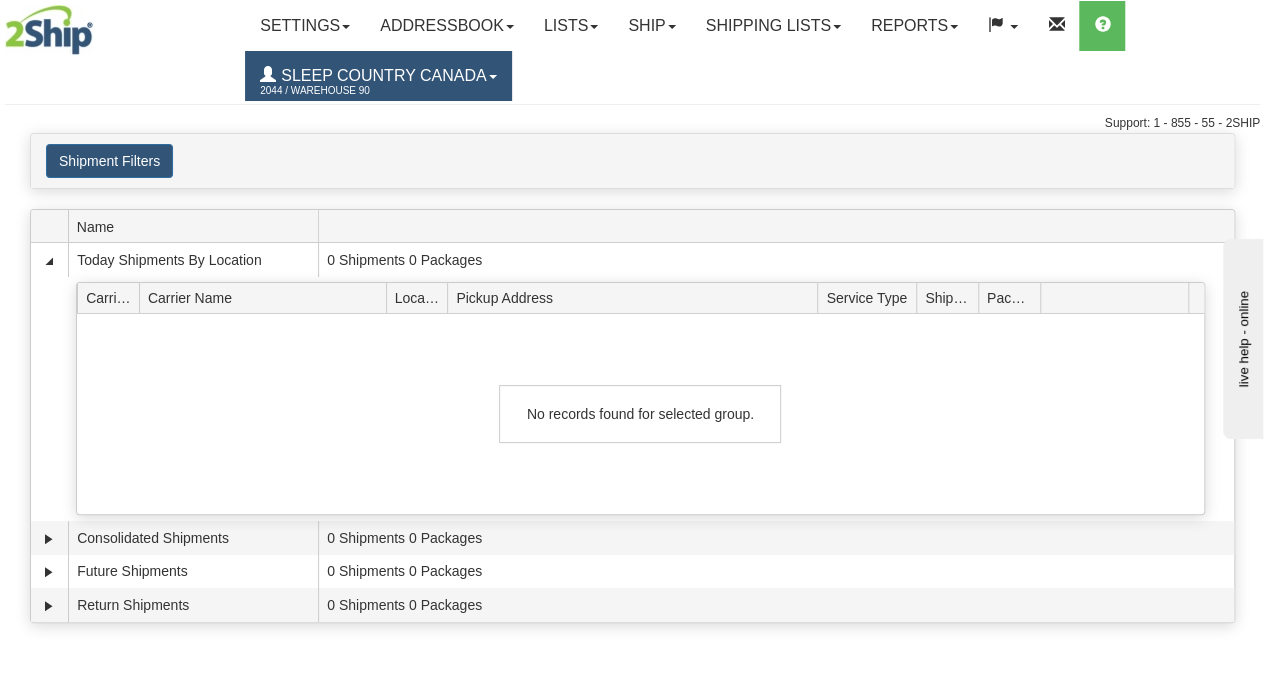click on "Sleep Country Canada" at bounding box center [381, 75] 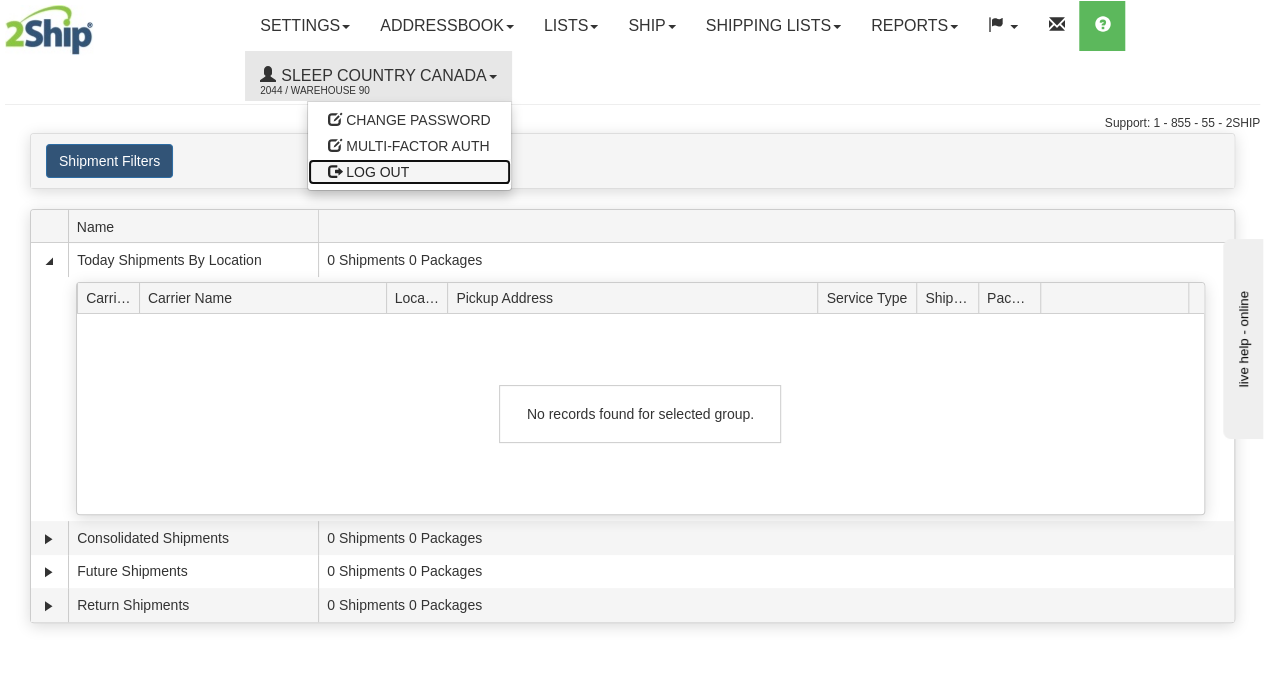 click on "LOG OUT" at bounding box center [377, 172] 